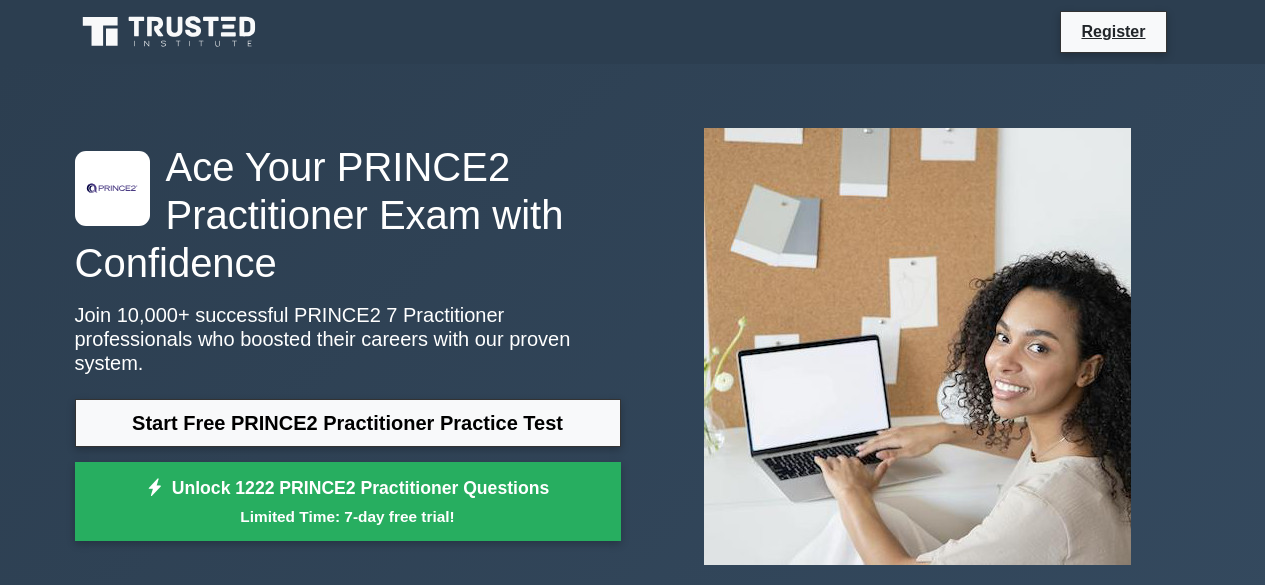 scroll, scrollTop: 0, scrollLeft: 0, axis: both 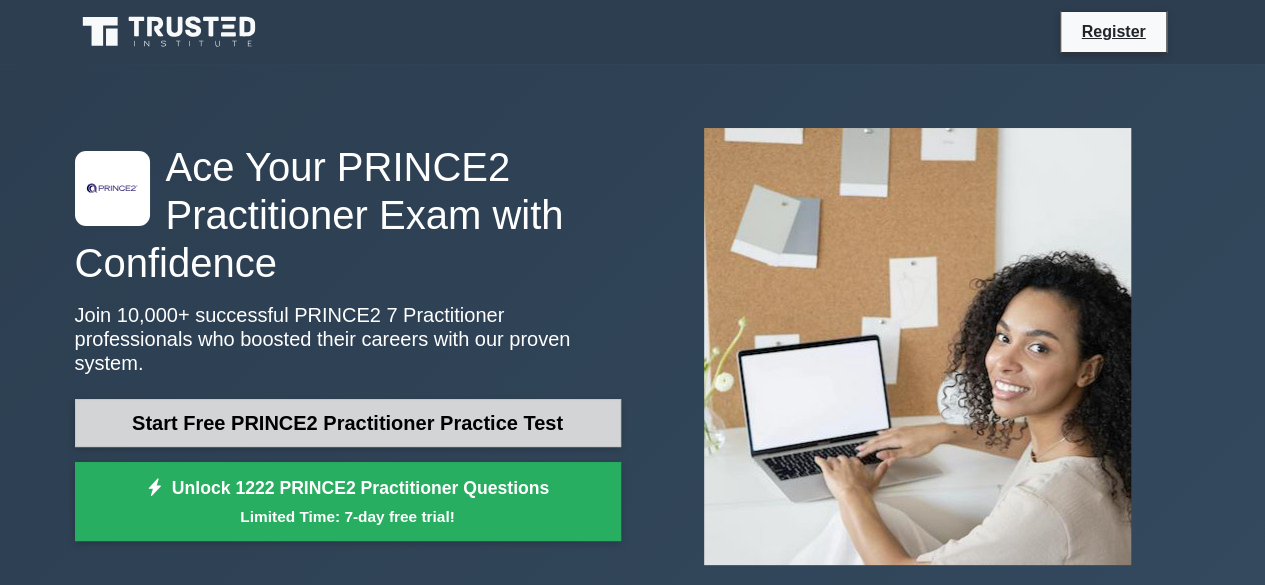 click on "Start Free PRINCE2 Practitioner Practice Test" at bounding box center (348, 423) 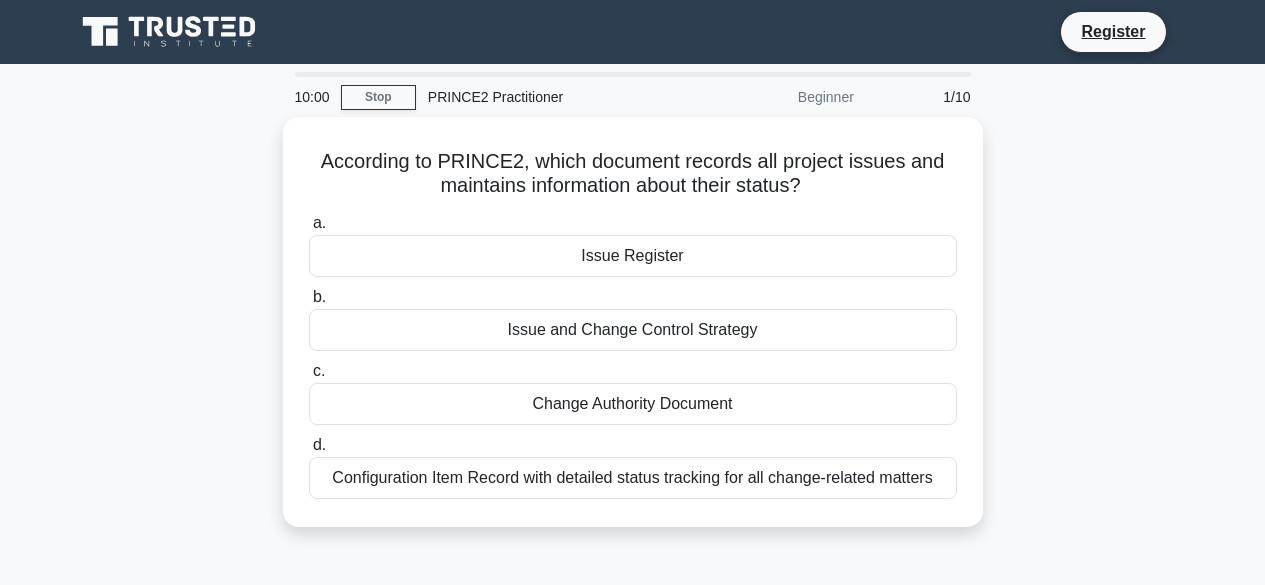 scroll, scrollTop: 0, scrollLeft: 0, axis: both 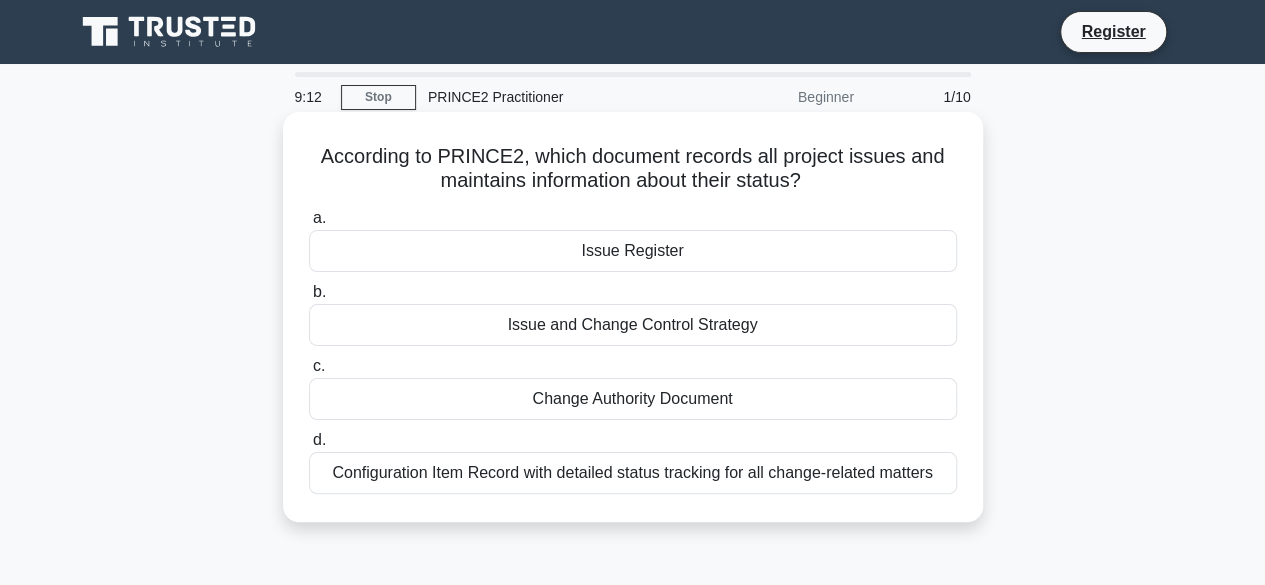 click on "Issue Register" at bounding box center (633, 251) 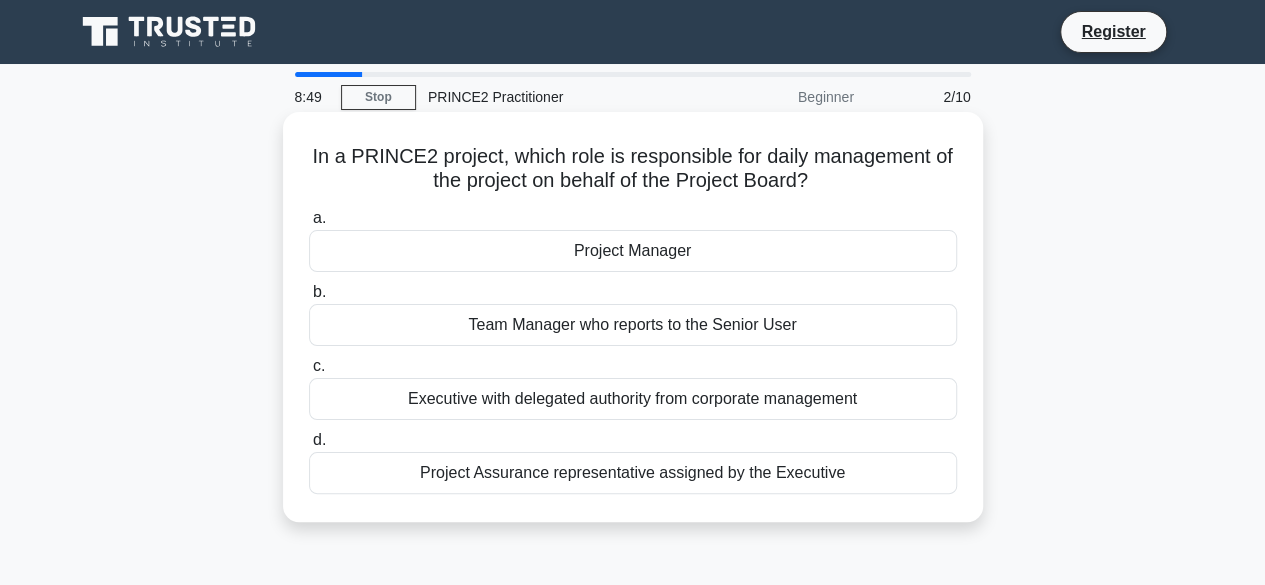 click on "Project Manager" at bounding box center (633, 251) 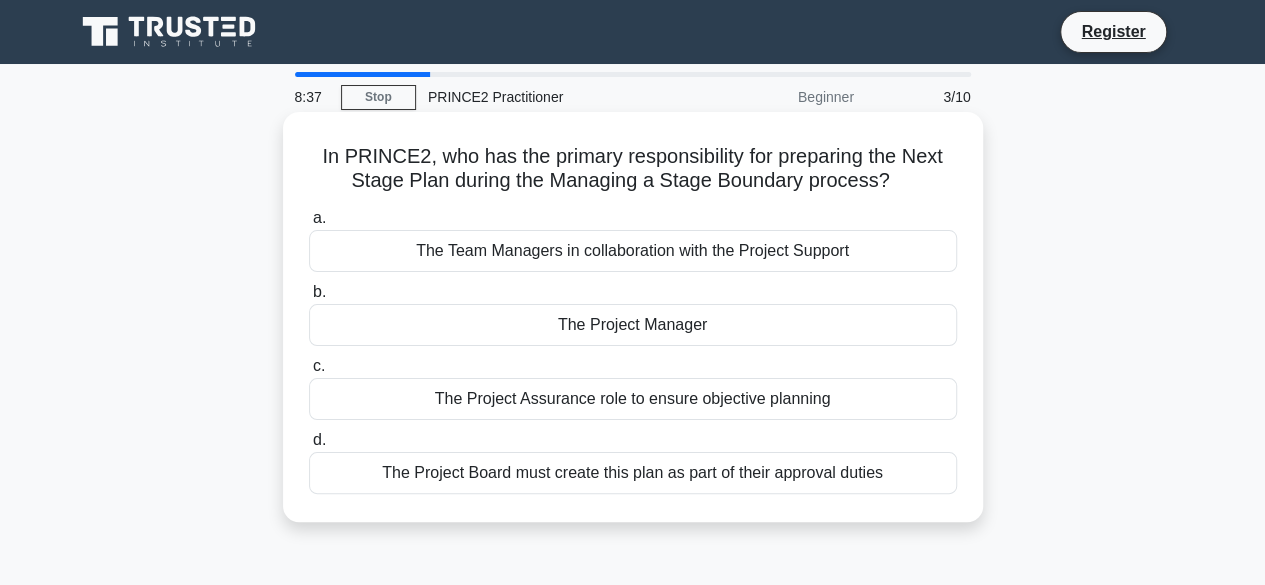 click on "The Project Manager" at bounding box center [633, 325] 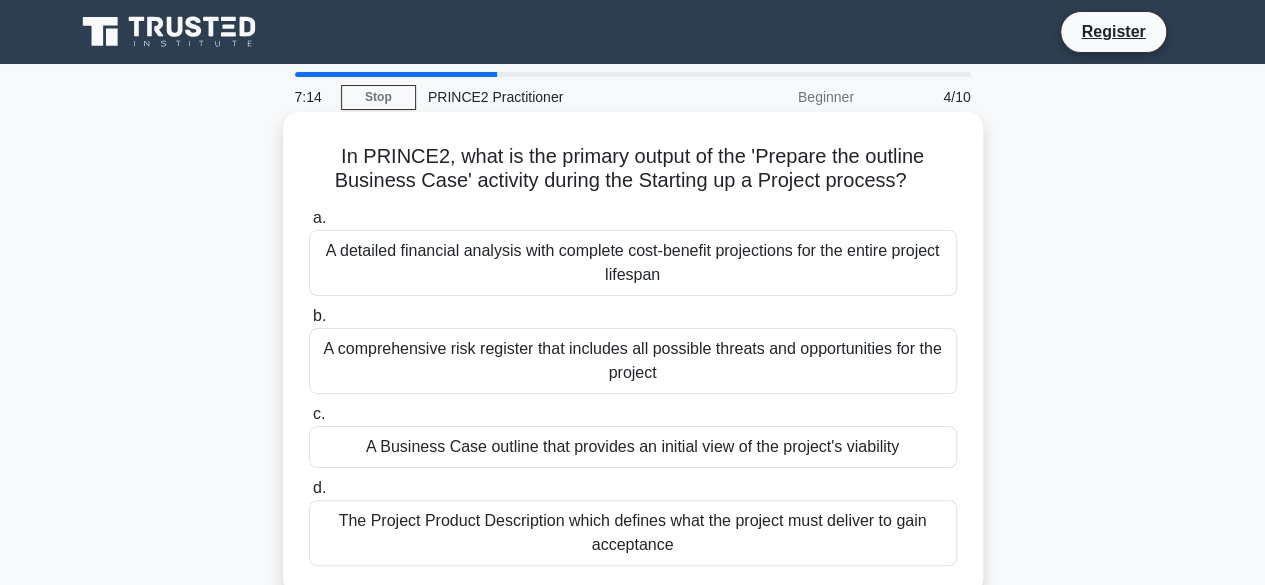 click on "The Project Product Description which defines what the project must deliver to gain acceptance" at bounding box center [633, 533] 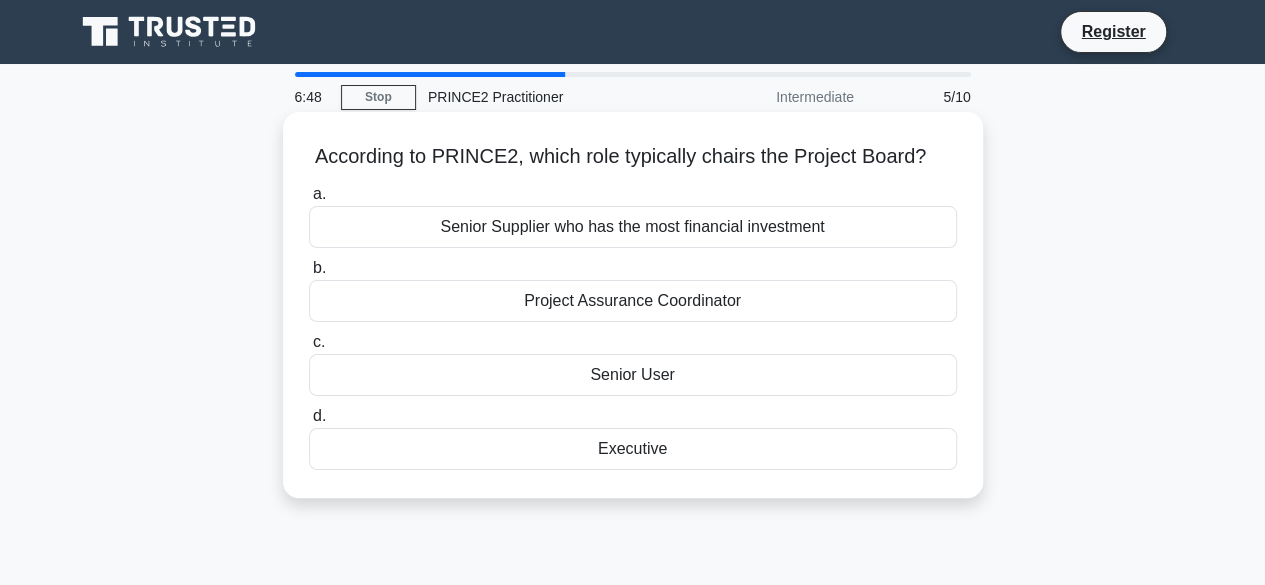 click on "Project Assurance Coordinator" at bounding box center [633, 301] 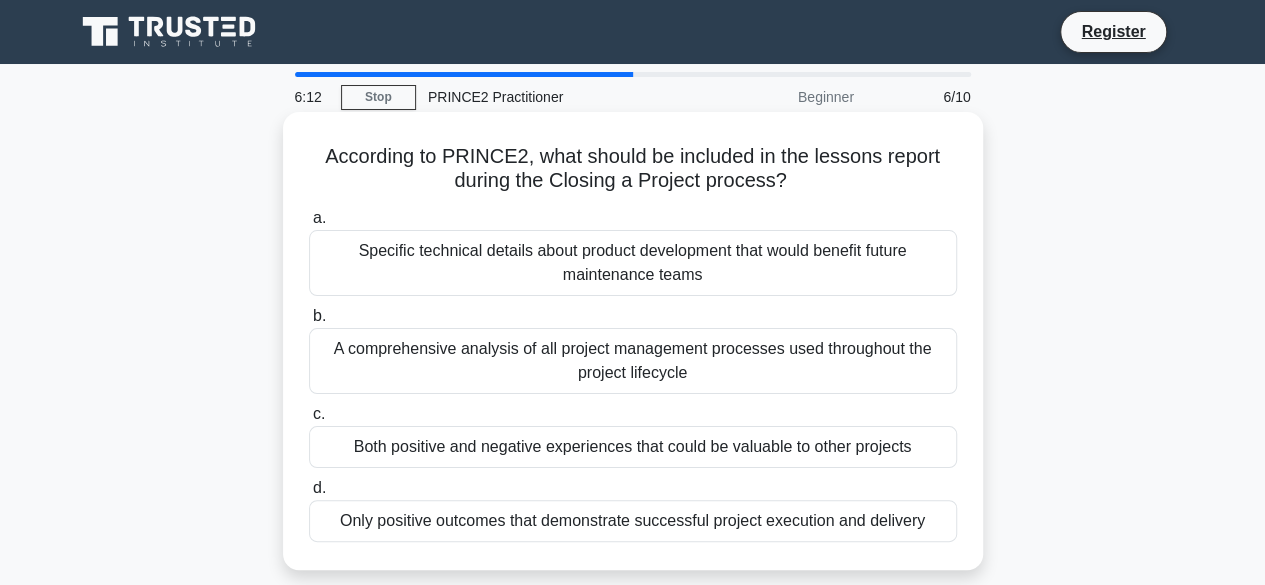 click on "Specific technical details about product development that would benefit future maintenance teams" at bounding box center [633, 263] 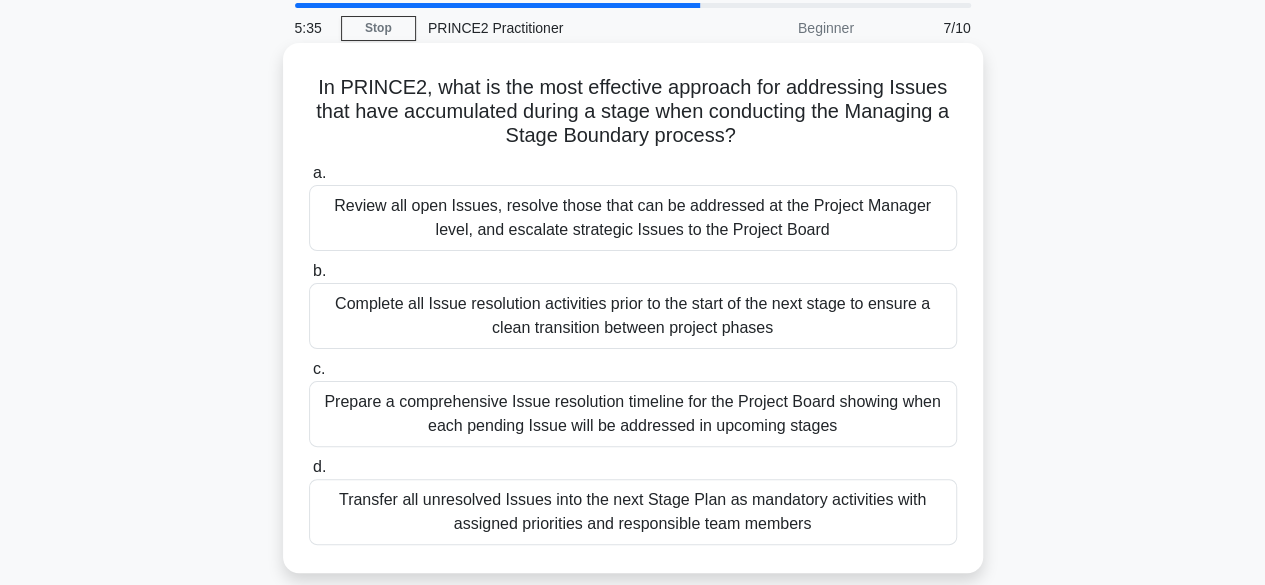 scroll, scrollTop: 100, scrollLeft: 0, axis: vertical 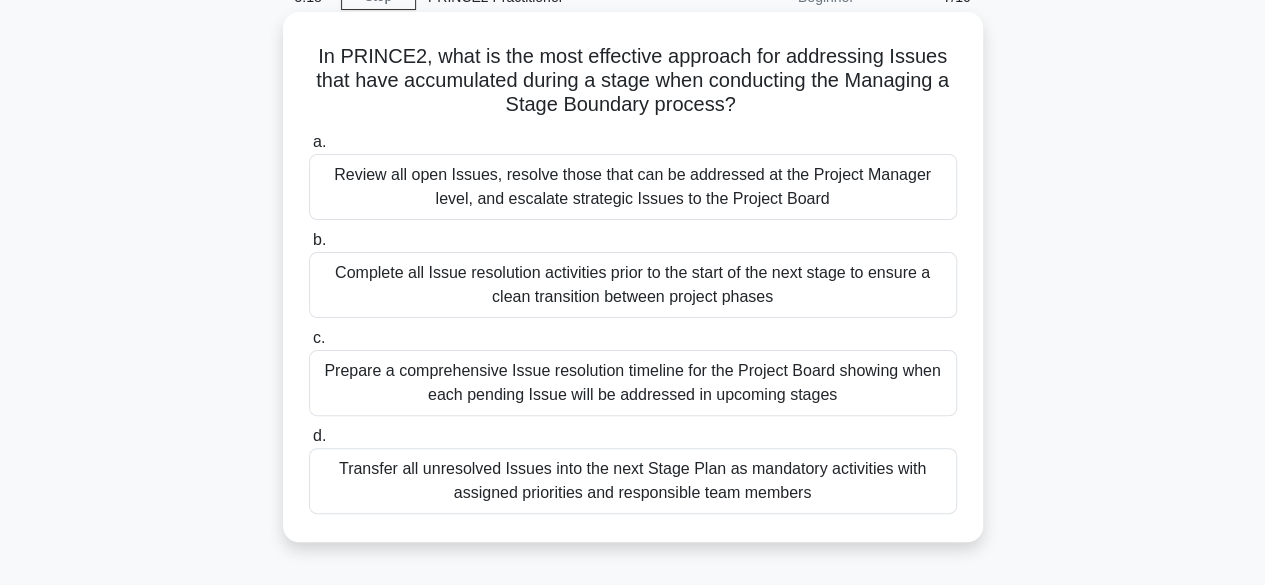 click on "Transfer all unresolved Issues into the next Stage Plan as mandatory activities with assigned priorities and responsible team members" at bounding box center (633, 481) 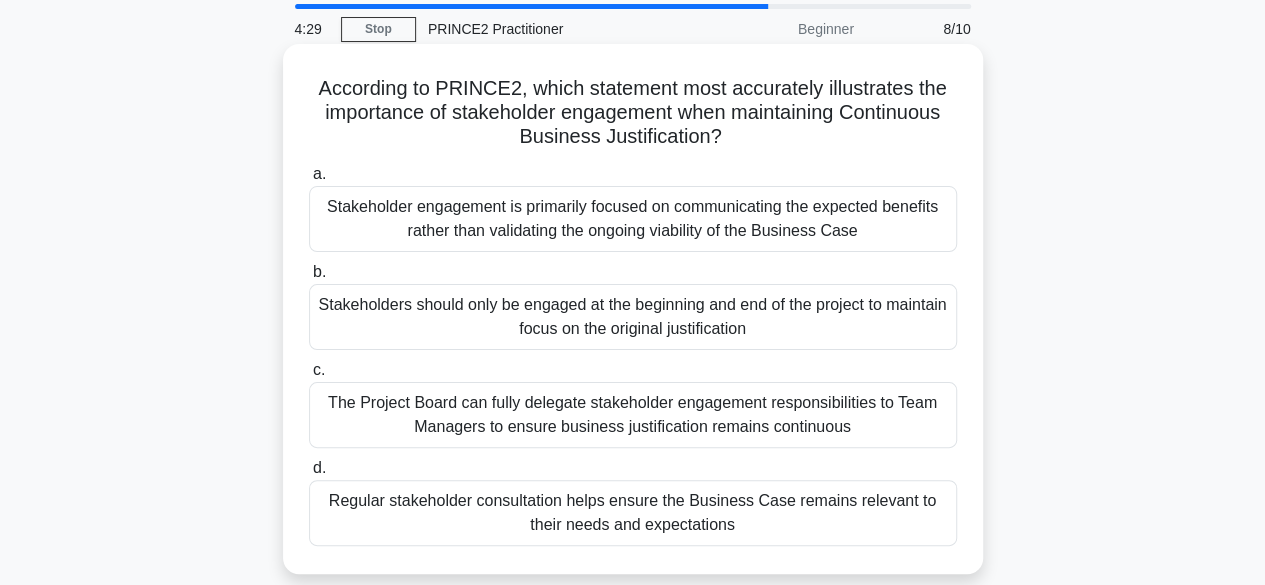 scroll, scrollTop: 100, scrollLeft: 0, axis: vertical 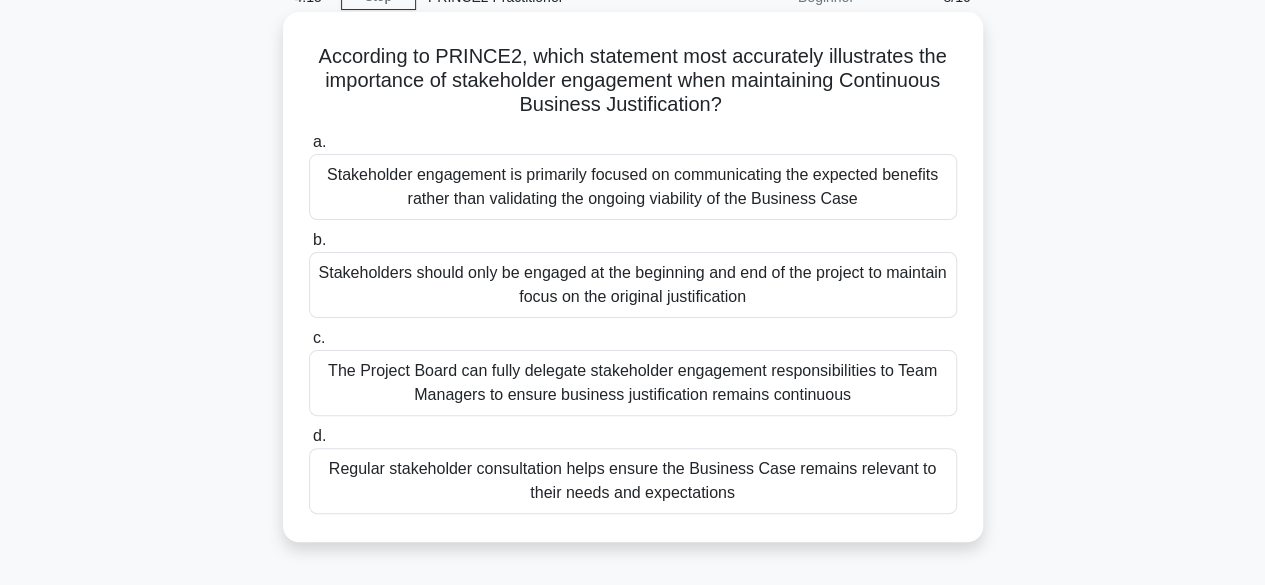 click on "Regular stakeholder consultation helps ensure the Business Case remains relevant to their needs and expectations" at bounding box center (633, 481) 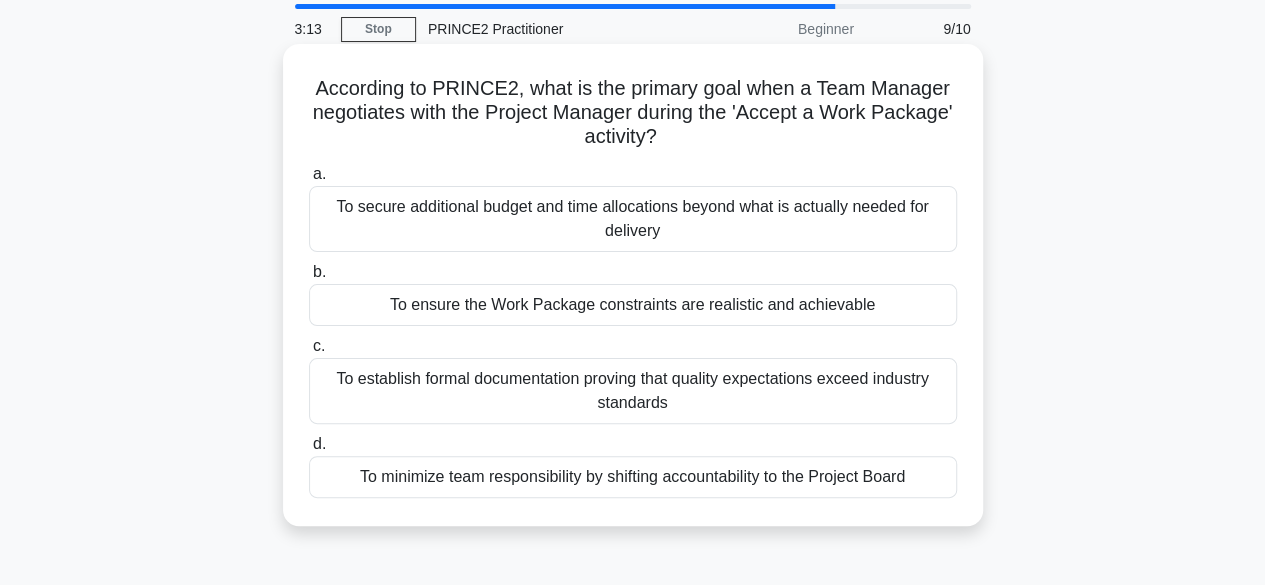scroll, scrollTop: 100, scrollLeft: 0, axis: vertical 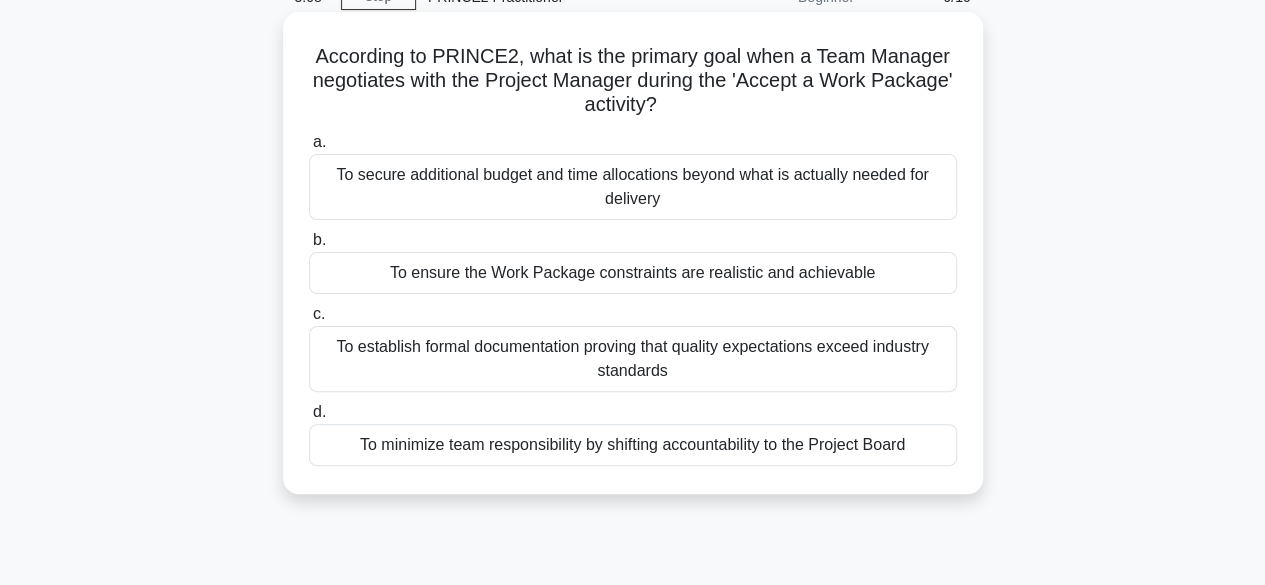 click on "To ensure the Work Package constraints are realistic and achievable" at bounding box center [633, 273] 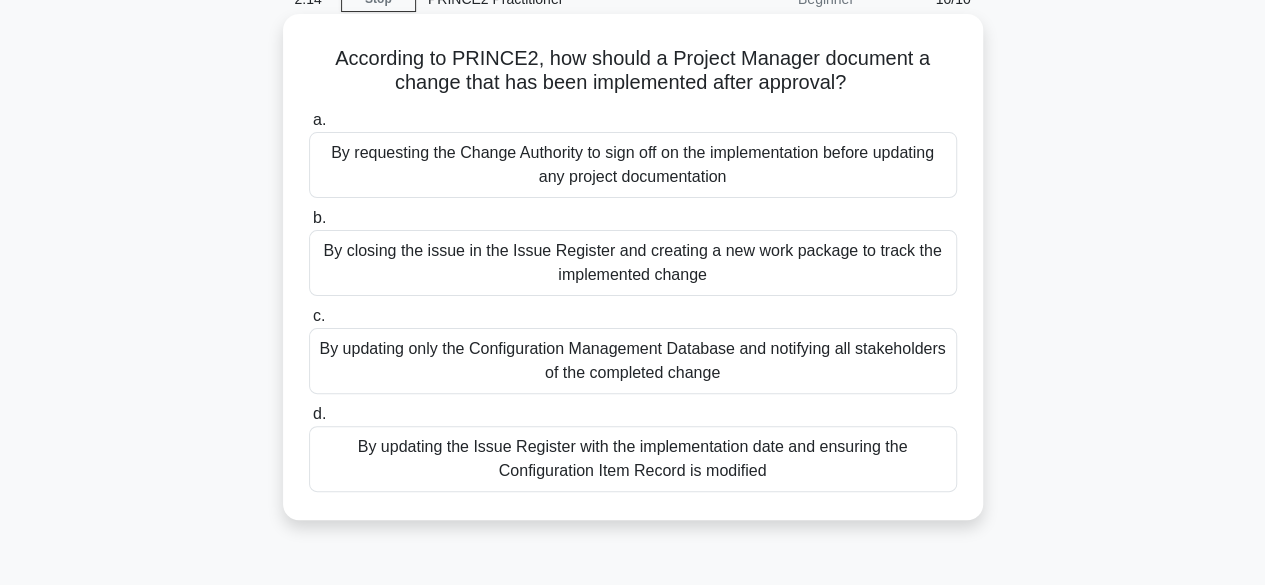 scroll, scrollTop: 0, scrollLeft: 0, axis: both 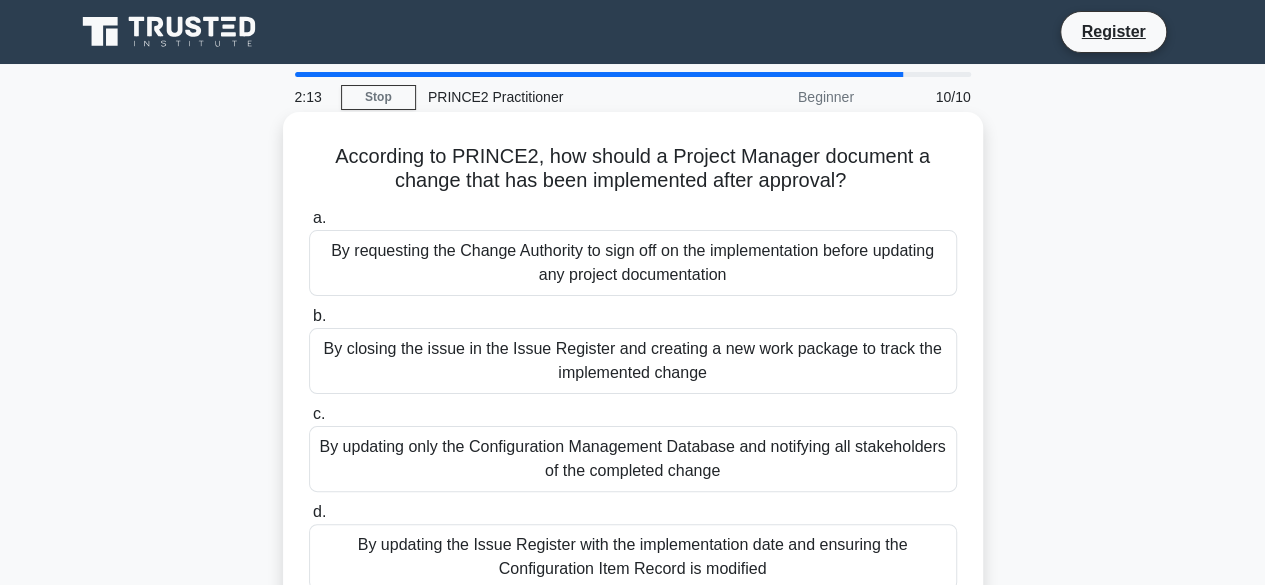 click on "By requesting the Change Authority to sign off on the implementation before updating any project documentation" at bounding box center (633, 263) 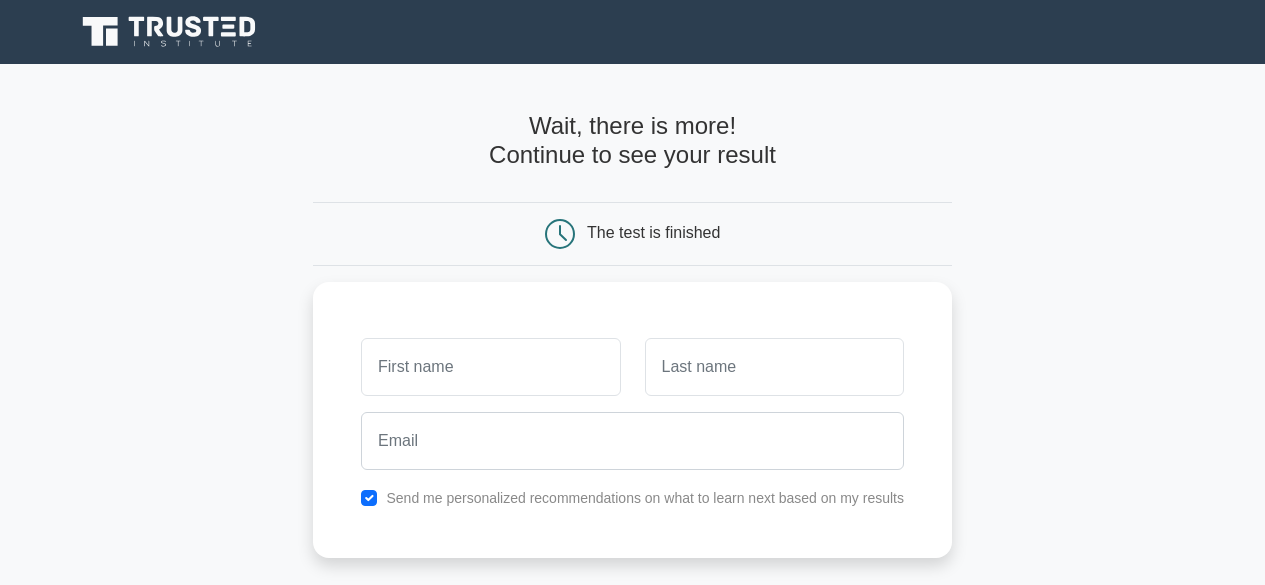 scroll, scrollTop: 0, scrollLeft: 0, axis: both 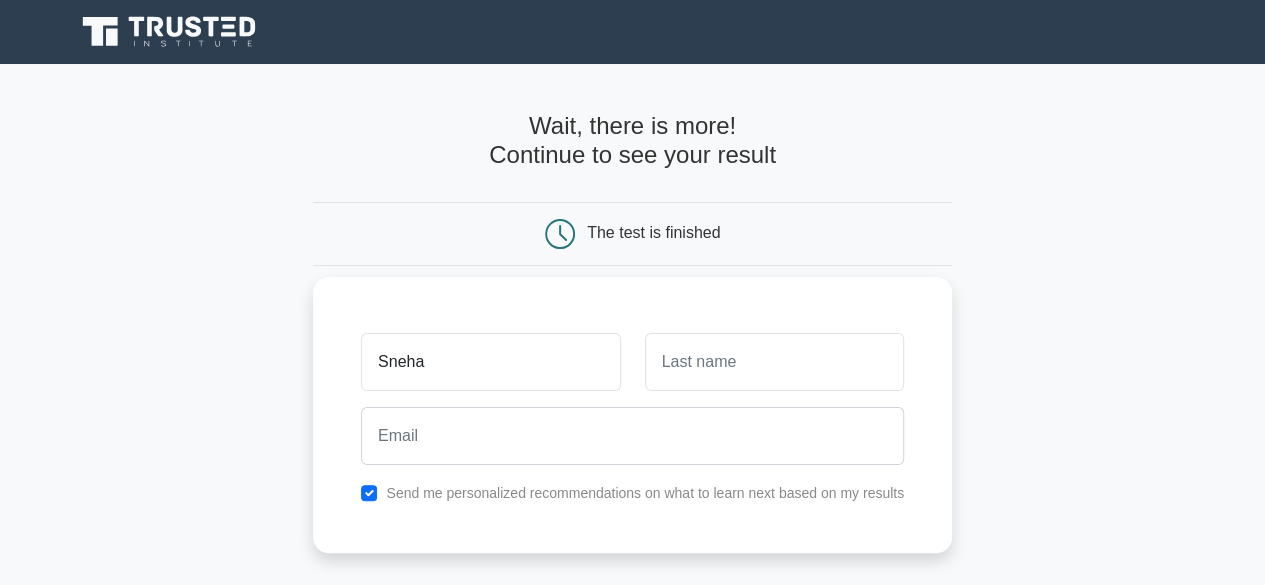 type on "Sneha" 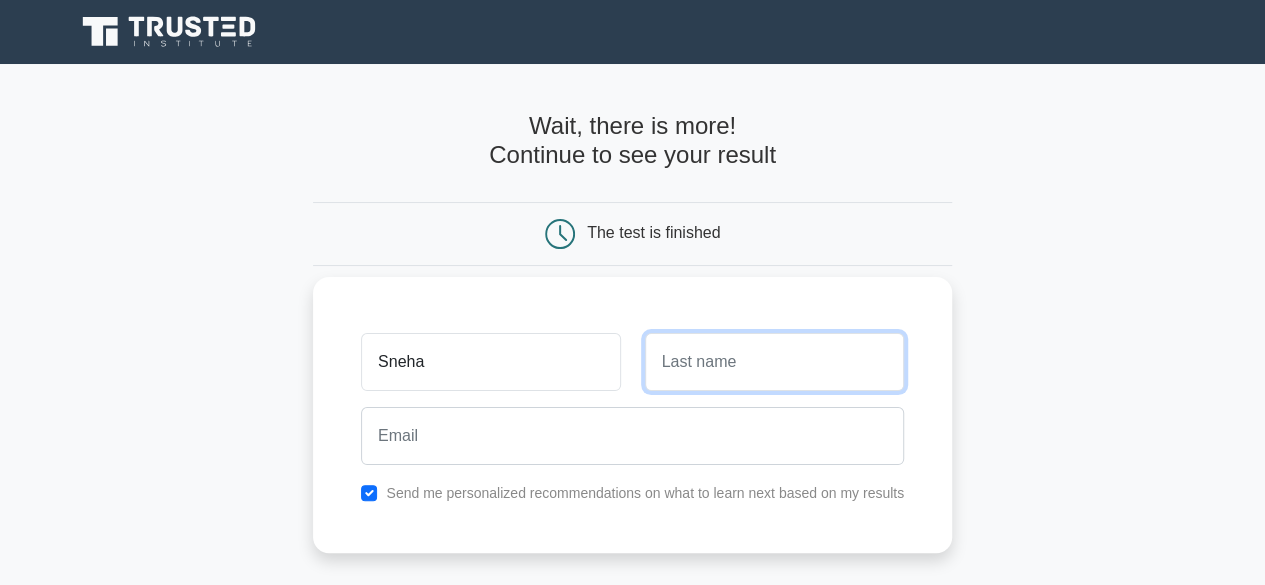 click at bounding box center [774, 362] 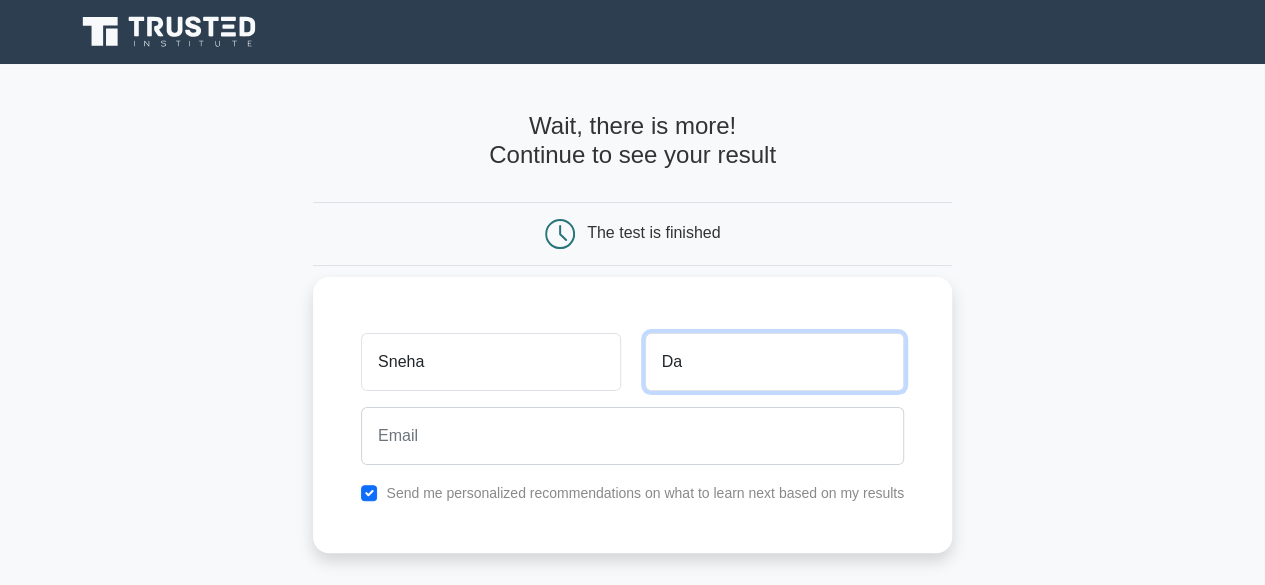 type on "D" 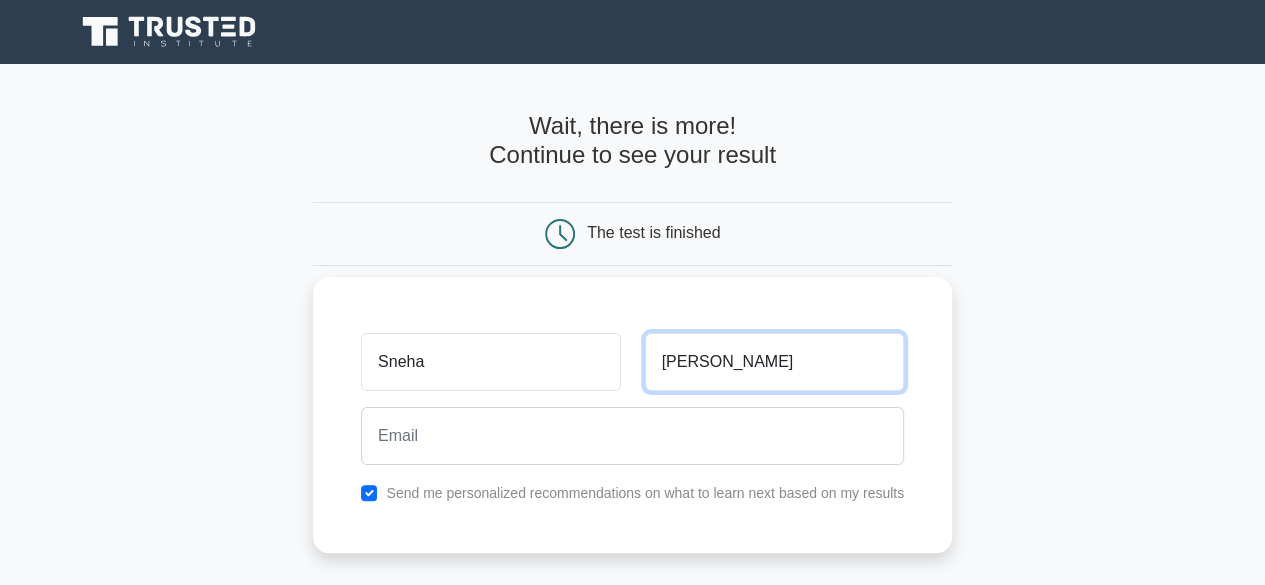 type on "[PERSON_NAME]" 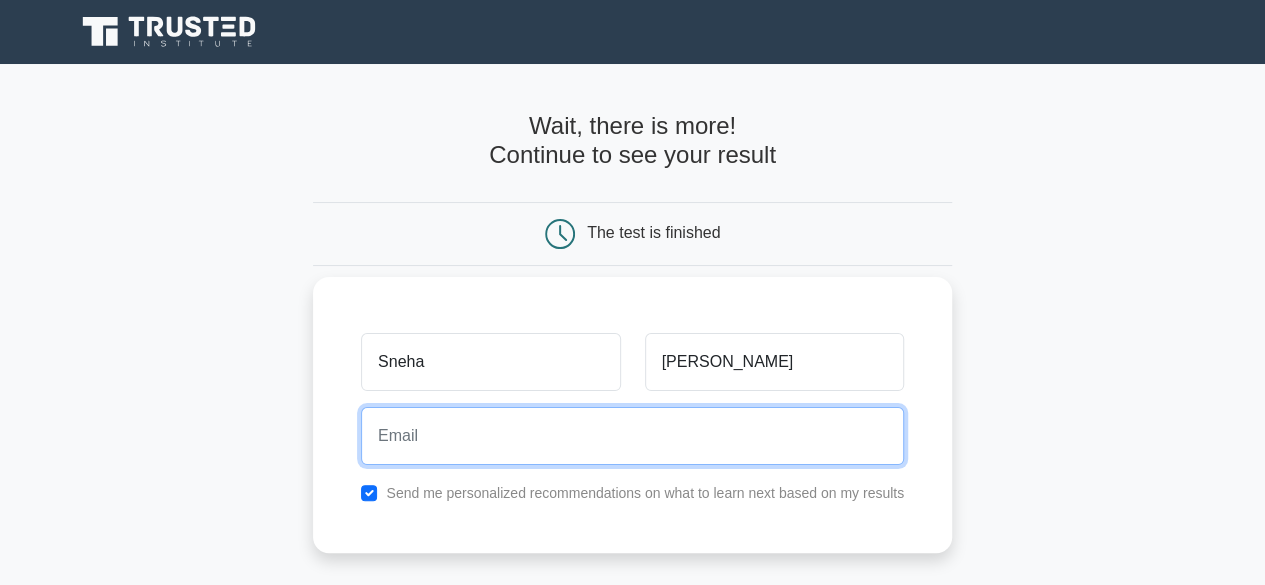 click at bounding box center [632, 436] 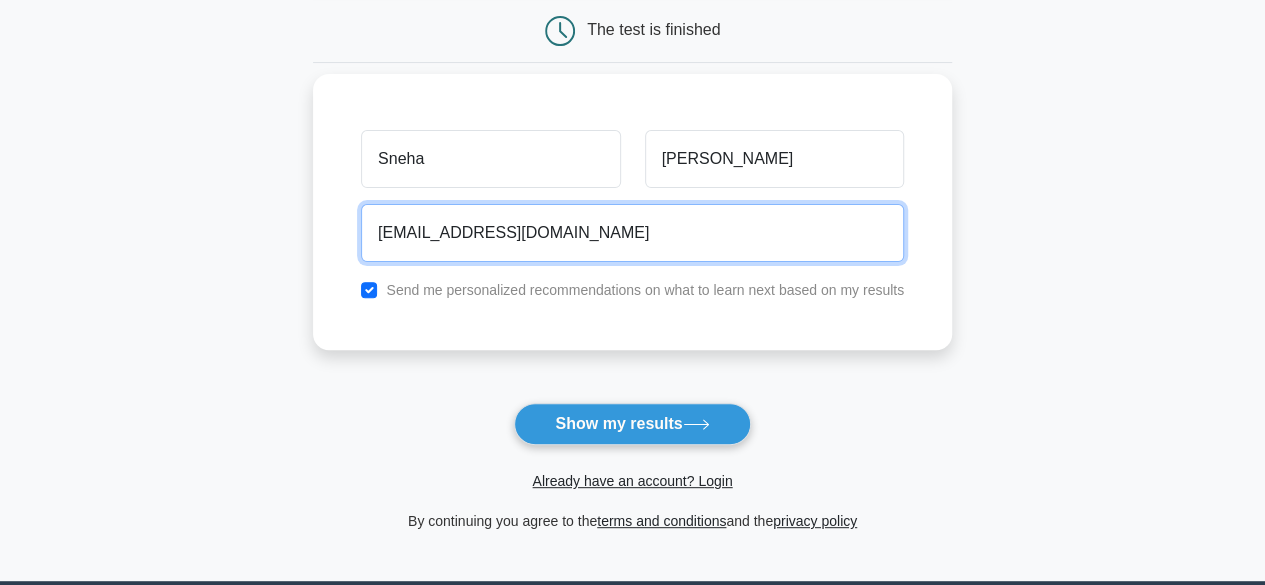 scroll, scrollTop: 206, scrollLeft: 0, axis: vertical 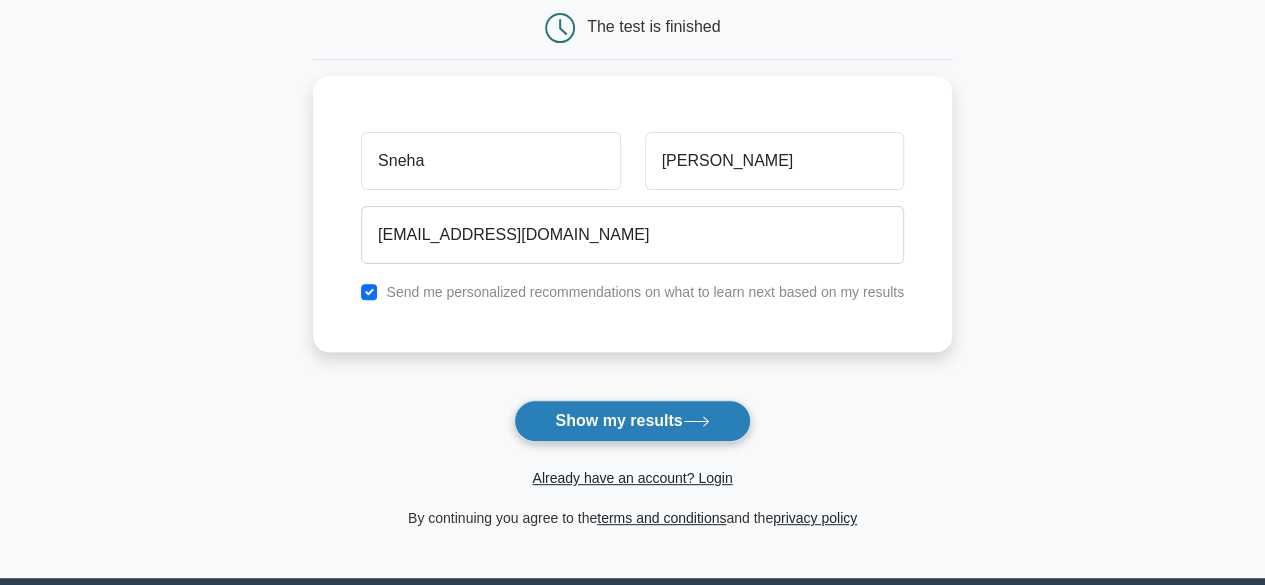 click on "Show my results" at bounding box center (632, 421) 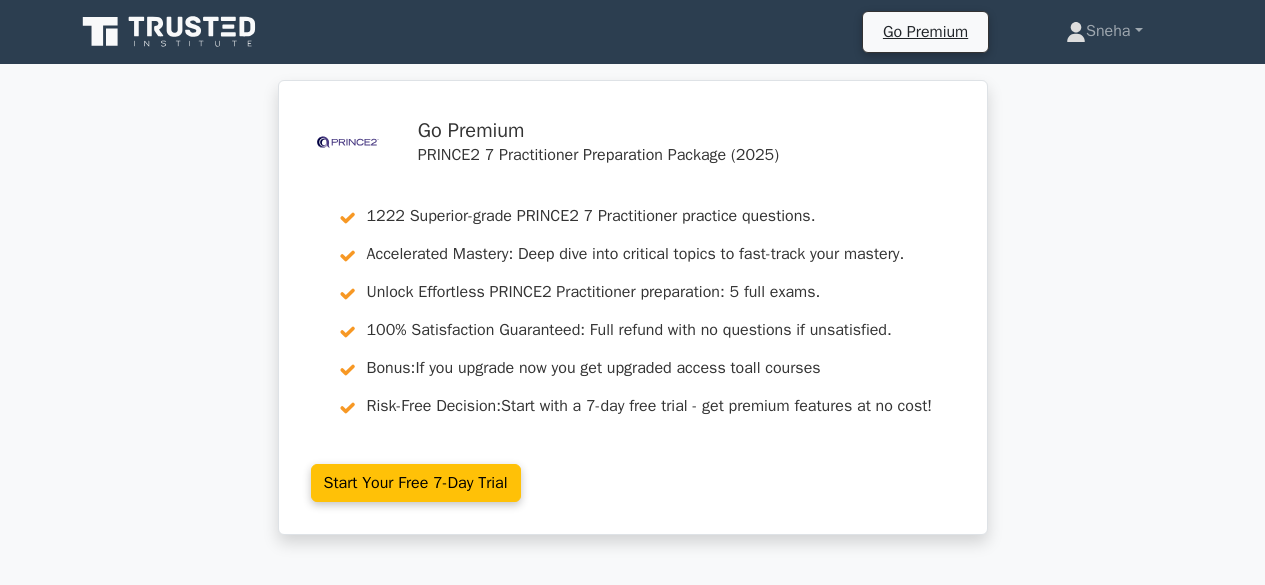 scroll, scrollTop: 0, scrollLeft: 0, axis: both 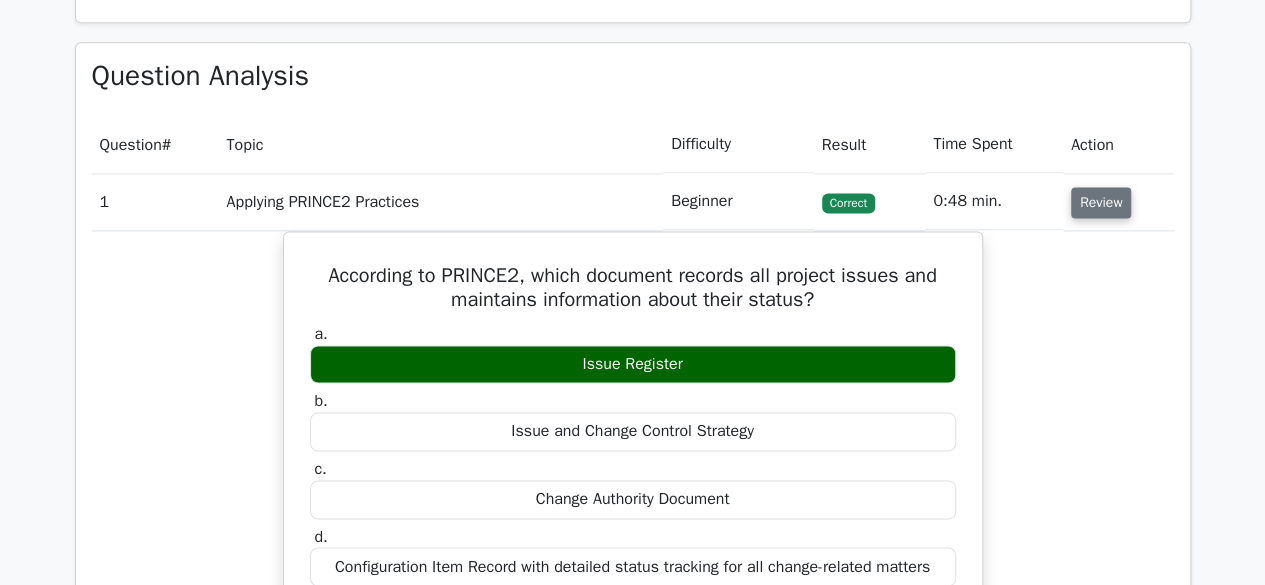 click on "Review" at bounding box center (1101, 202) 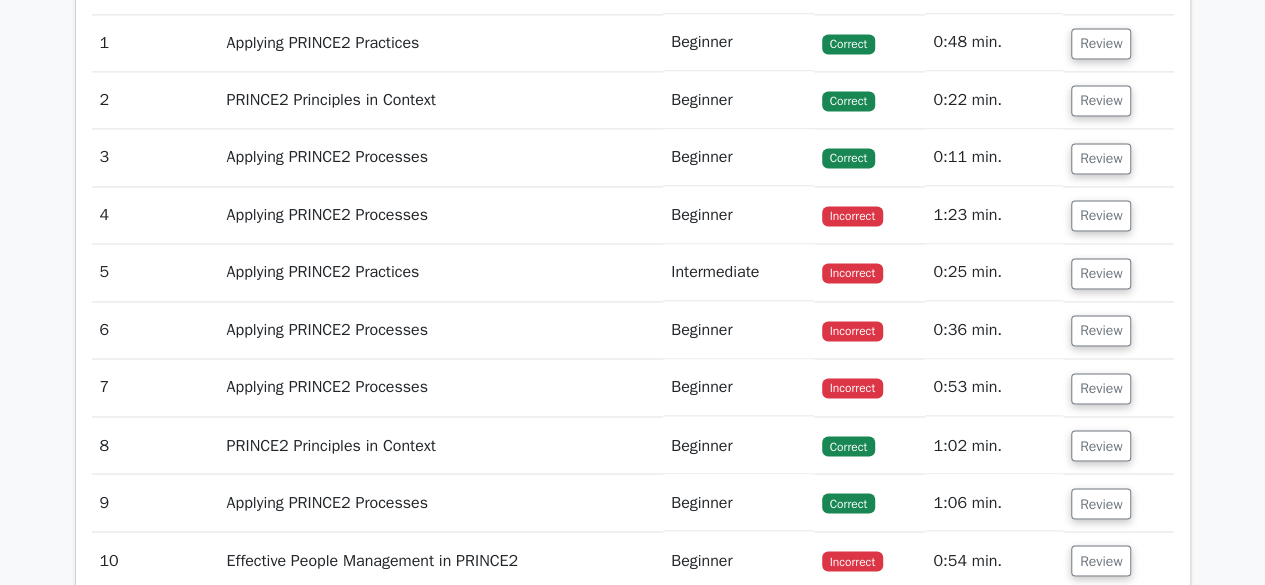 scroll, scrollTop: 1488, scrollLeft: 0, axis: vertical 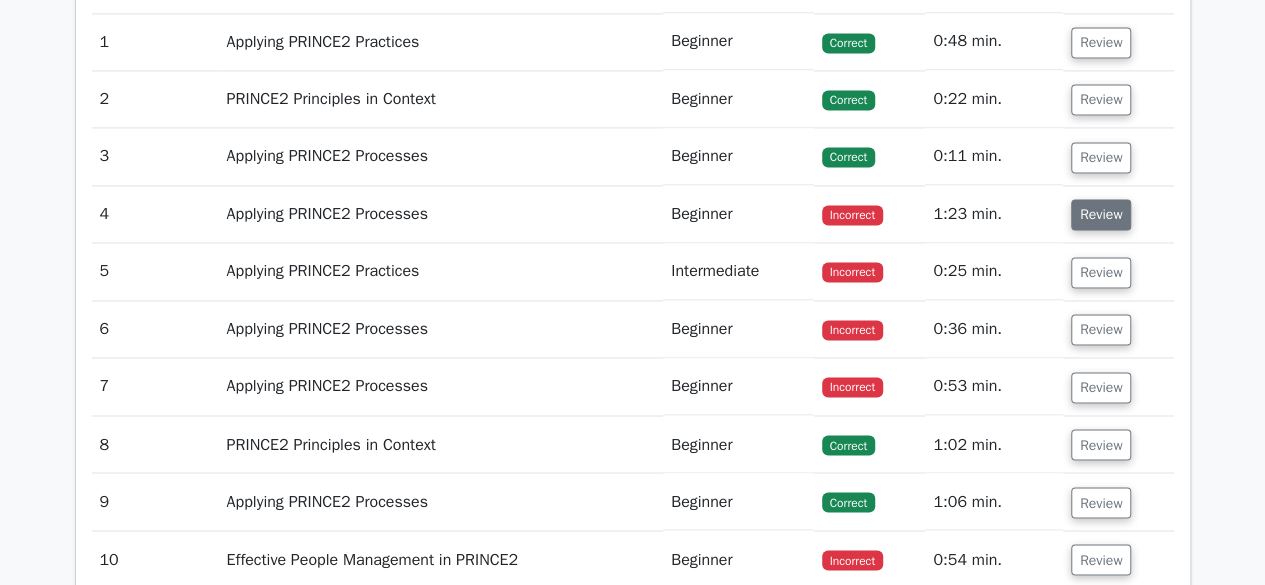 click on "Review" at bounding box center [1101, 214] 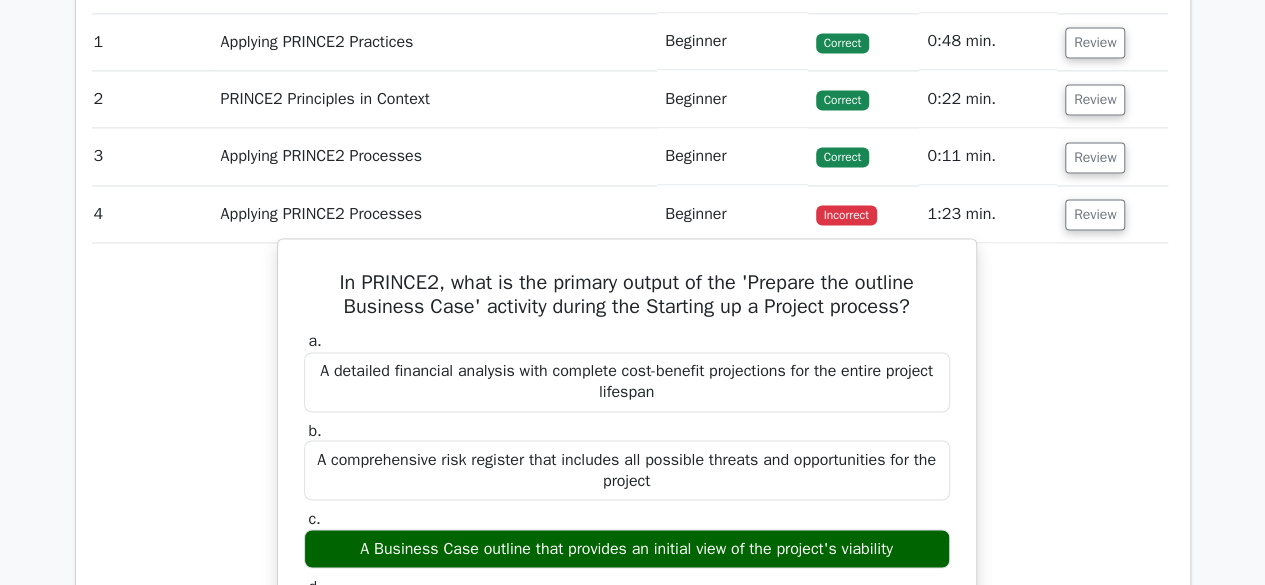 scroll, scrollTop: 0, scrollLeft: 0, axis: both 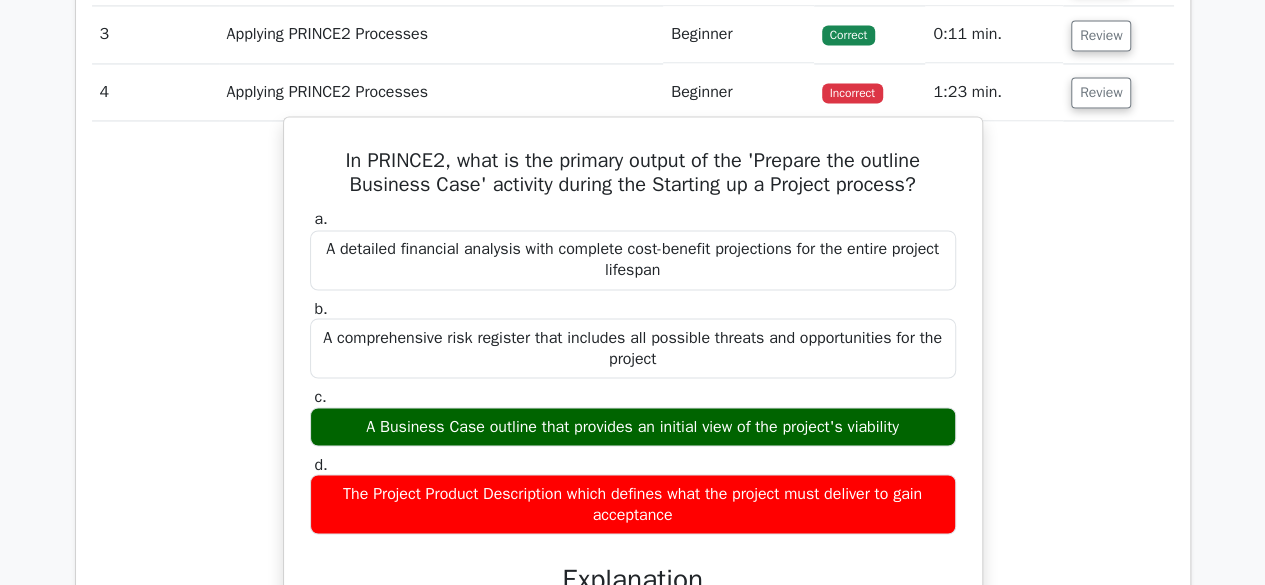 click on "The Project Product Description which defines what the project must deliver to gain acceptance" at bounding box center [633, 504] 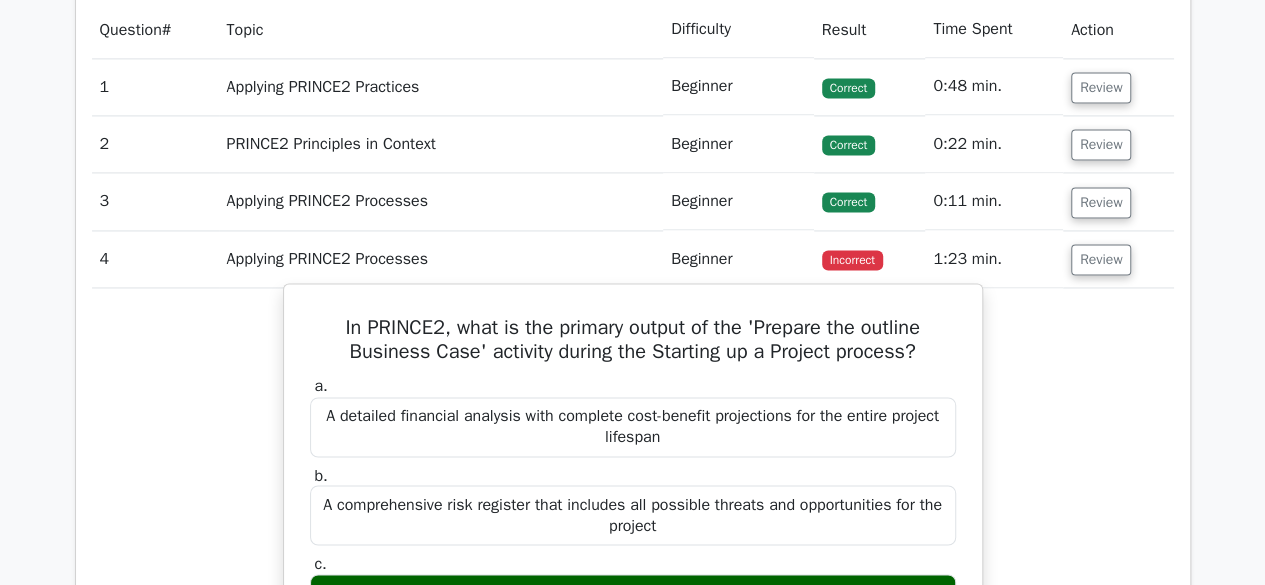 scroll, scrollTop: 1428, scrollLeft: 0, axis: vertical 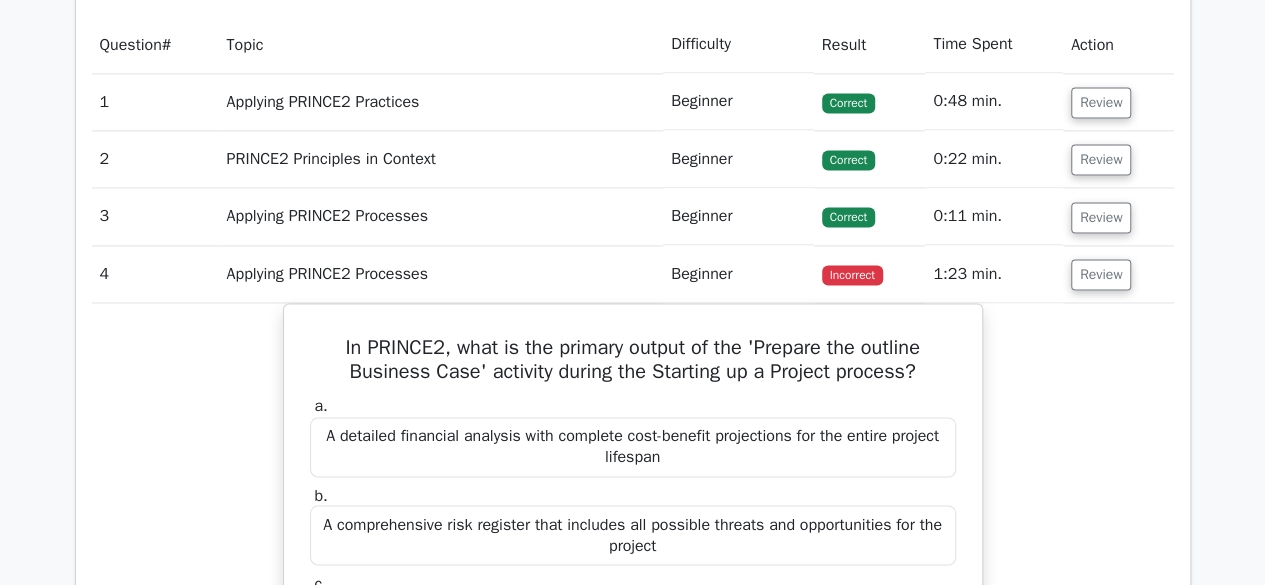click on "In PRINCE2, what is the primary output of the 'Prepare the outline Business Case' activity during the Starting up a Project process?
a.
A detailed financial analysis with complete cost-benefit projections for the entire project lifespan
b.
c. d." at bounding box center (633, 822) 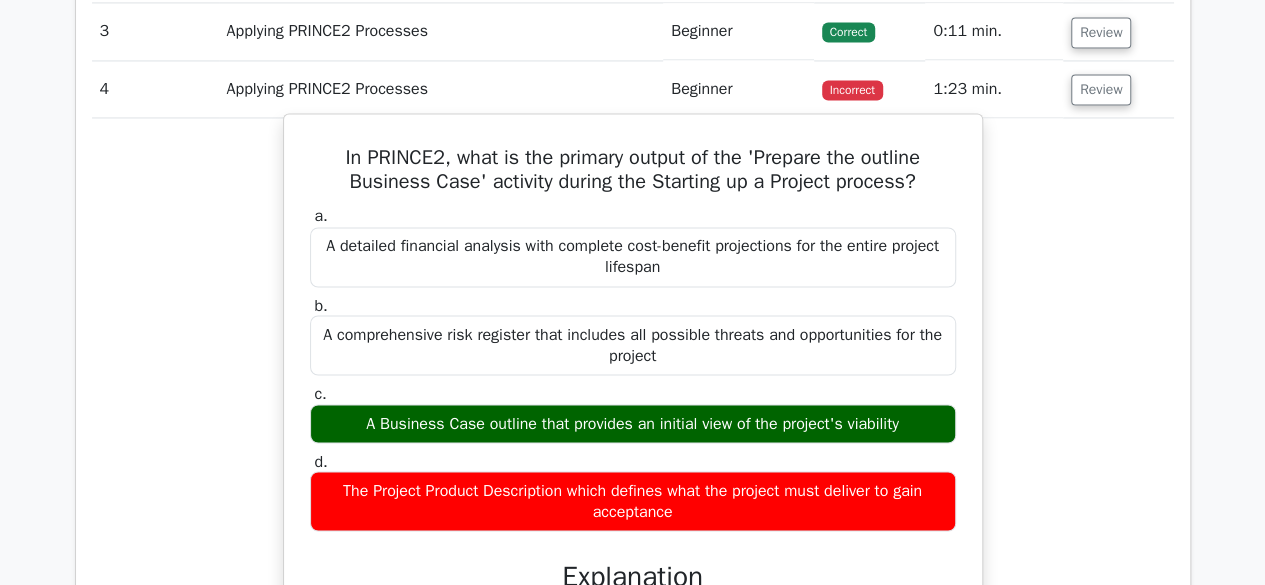 scroll, scrollTop: 1614, scrollLeft: 0, axis: vertical 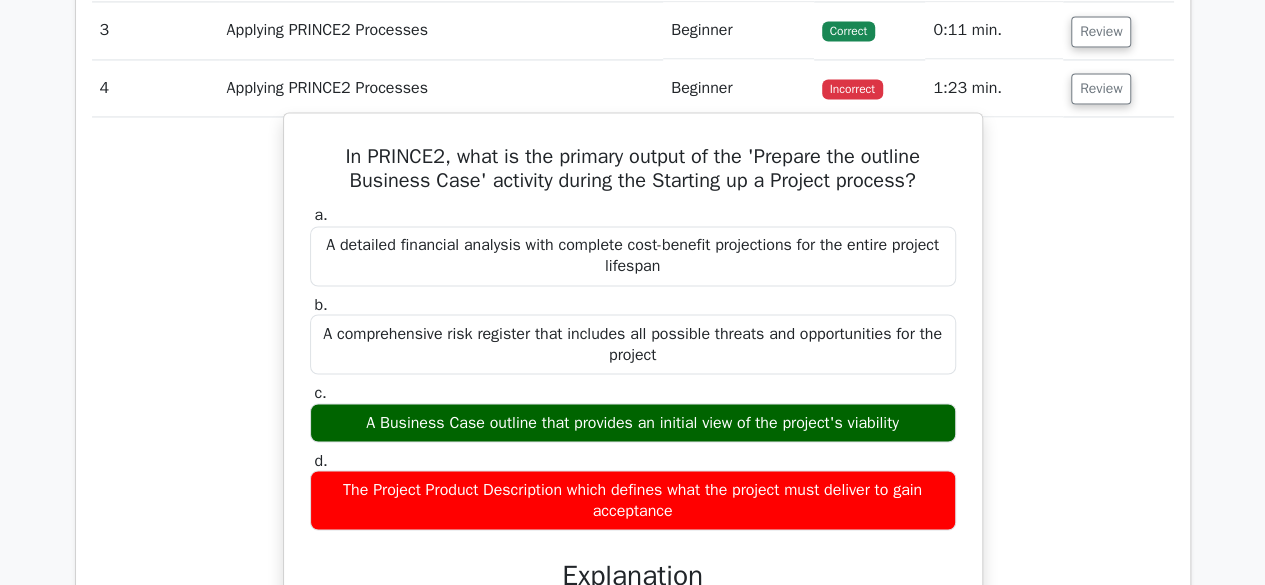 click on "A Business Case outline that provides an initial view of the project's viability" at bounding box center (633, 422) 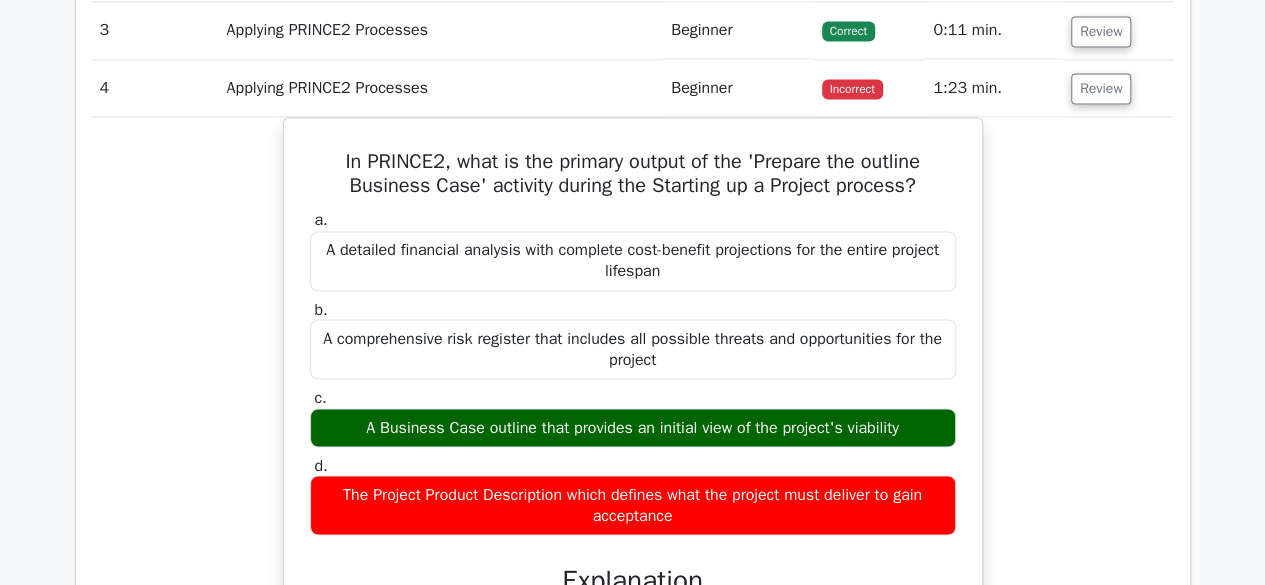 click on "Applying PRINCE2 Processes" at bounding box center [441, 88] 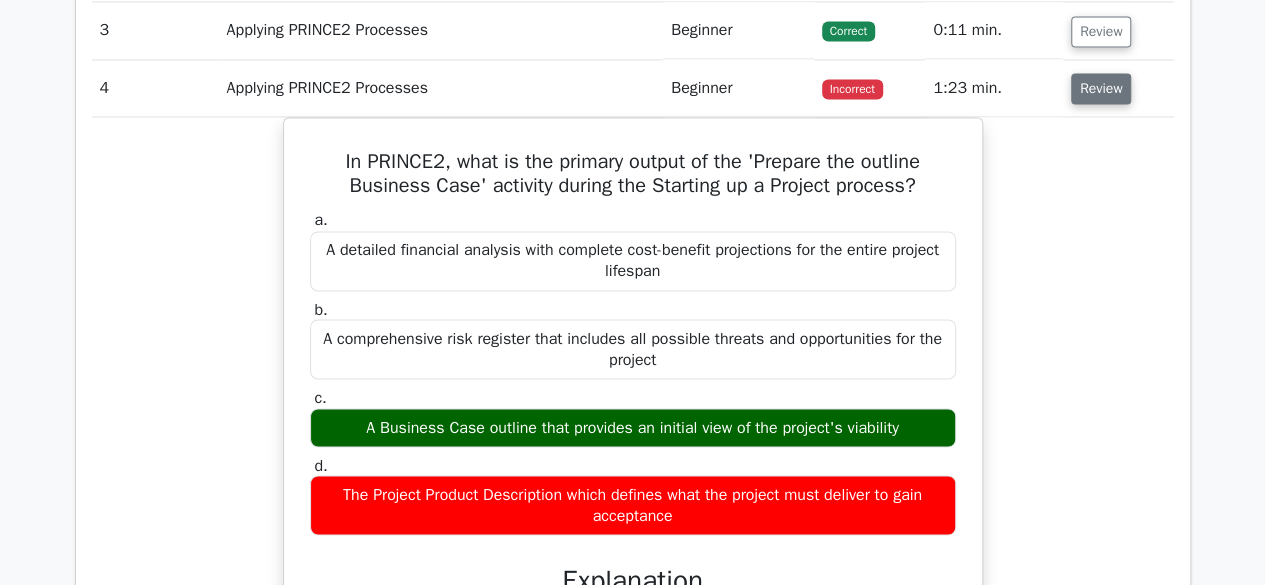 click on "Review" at bounding box center (1101, 88) 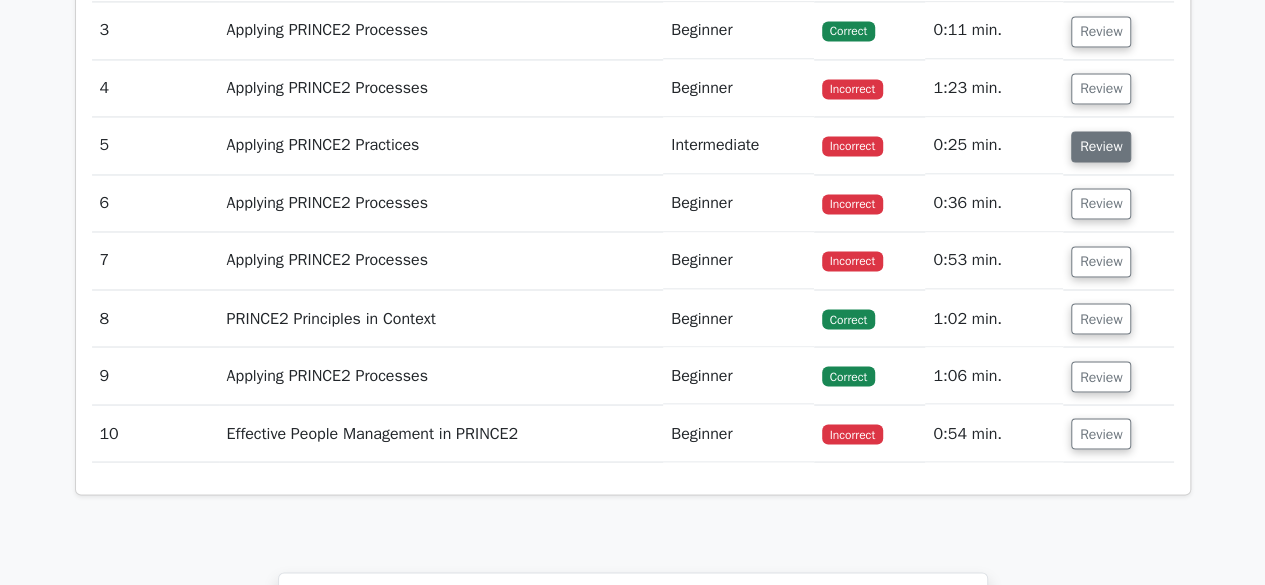 click on "Review" at bounding box center [1101, 146] 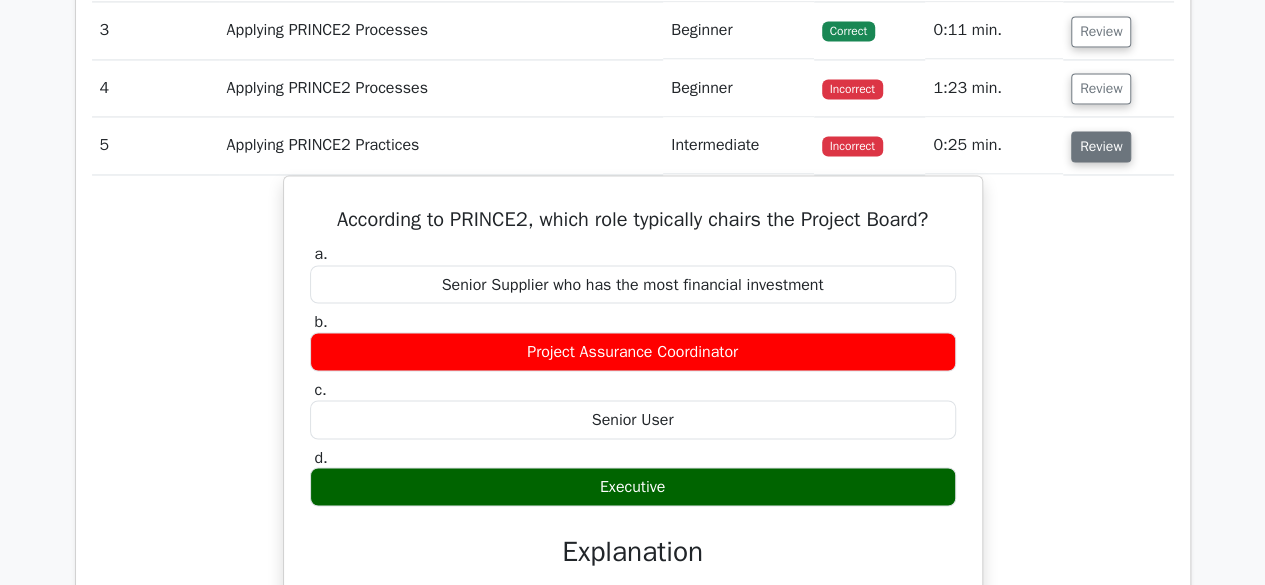 click on "Review" at bounding box center (1101, 146) 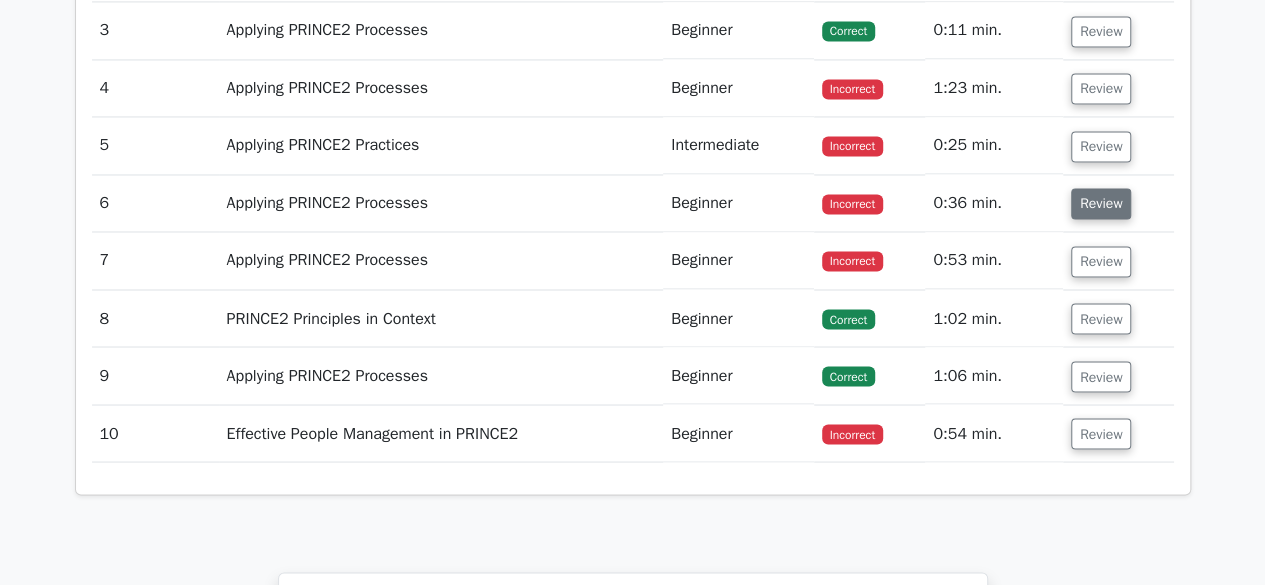 click on "Review" at bounding box center [1101, 203] 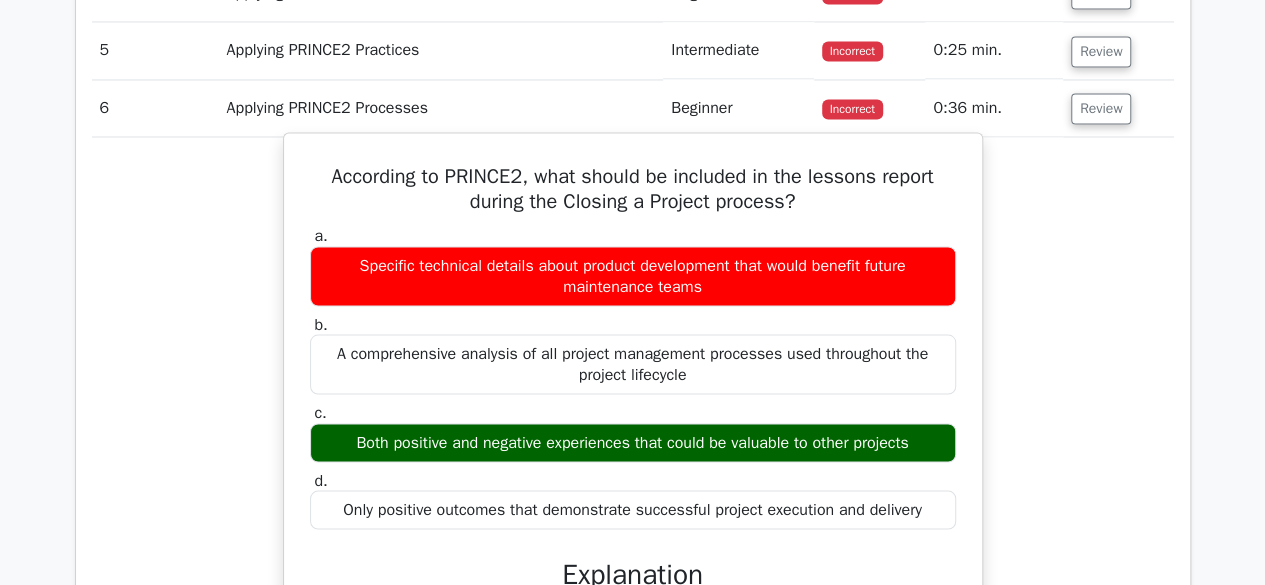 scroll, scrollTop: 1710, scrollLeft: 0, axis: vertical 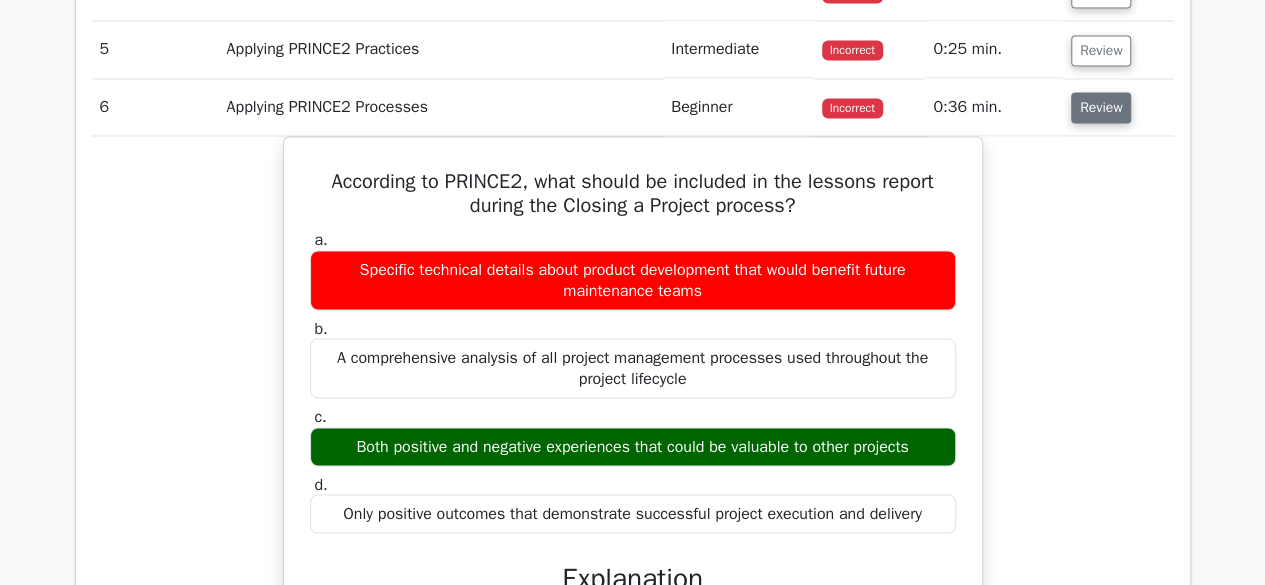 click on "Review" at bounding box center (1101, 107) 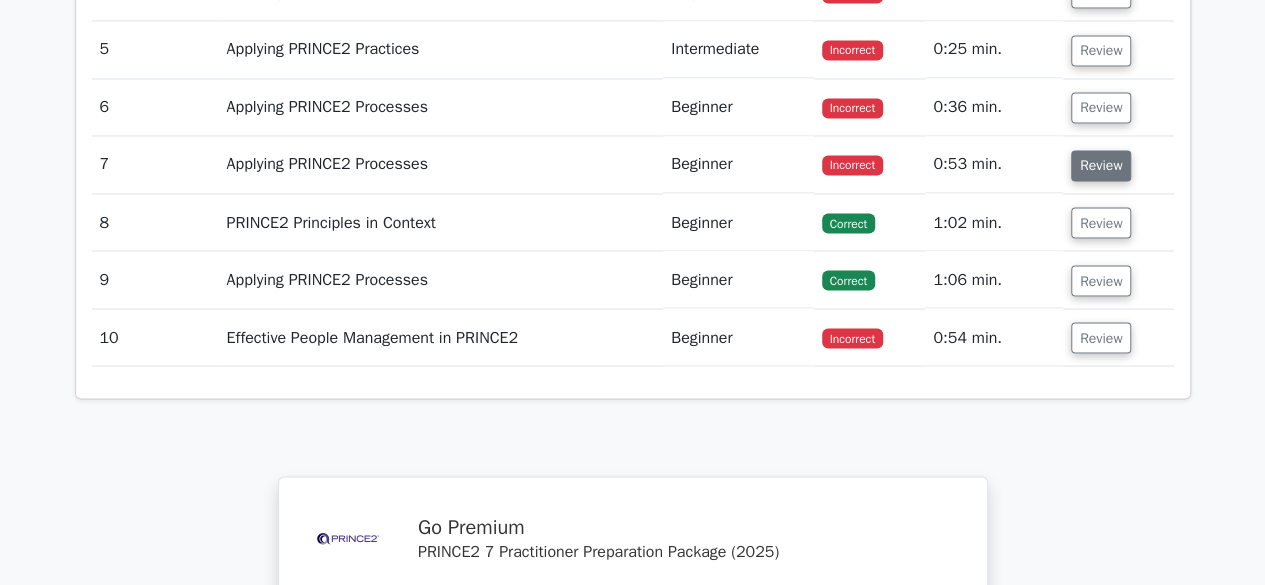 click on "Review" at bounding box center (1101, 165) 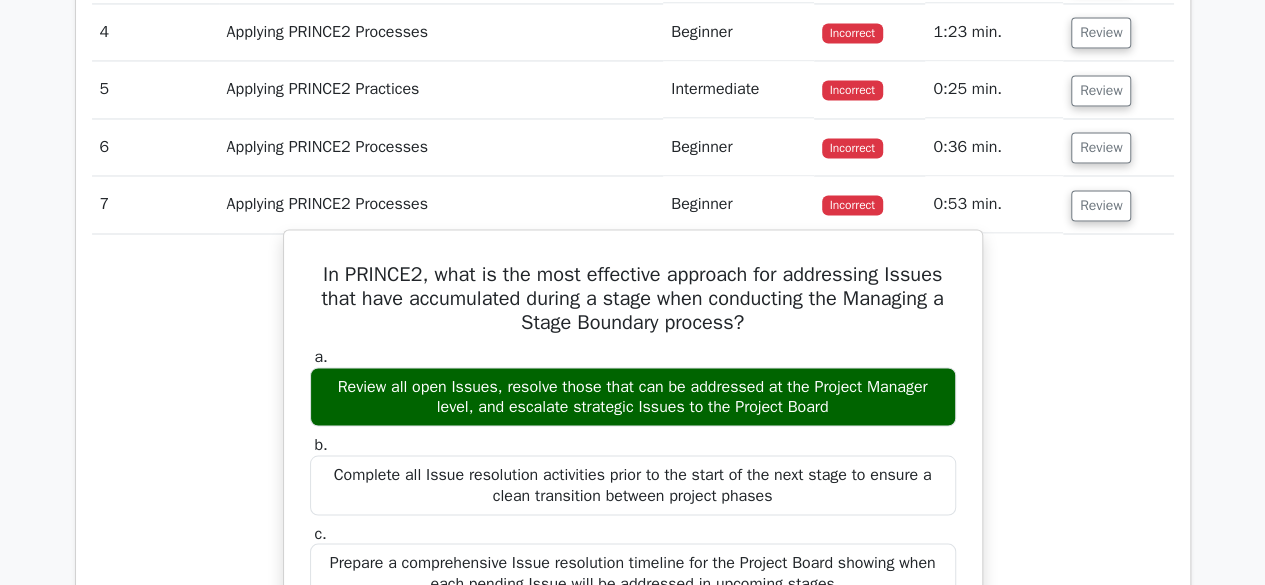 scroll, scrollTop: 1673, scrollLeft: 0, axis: vertical 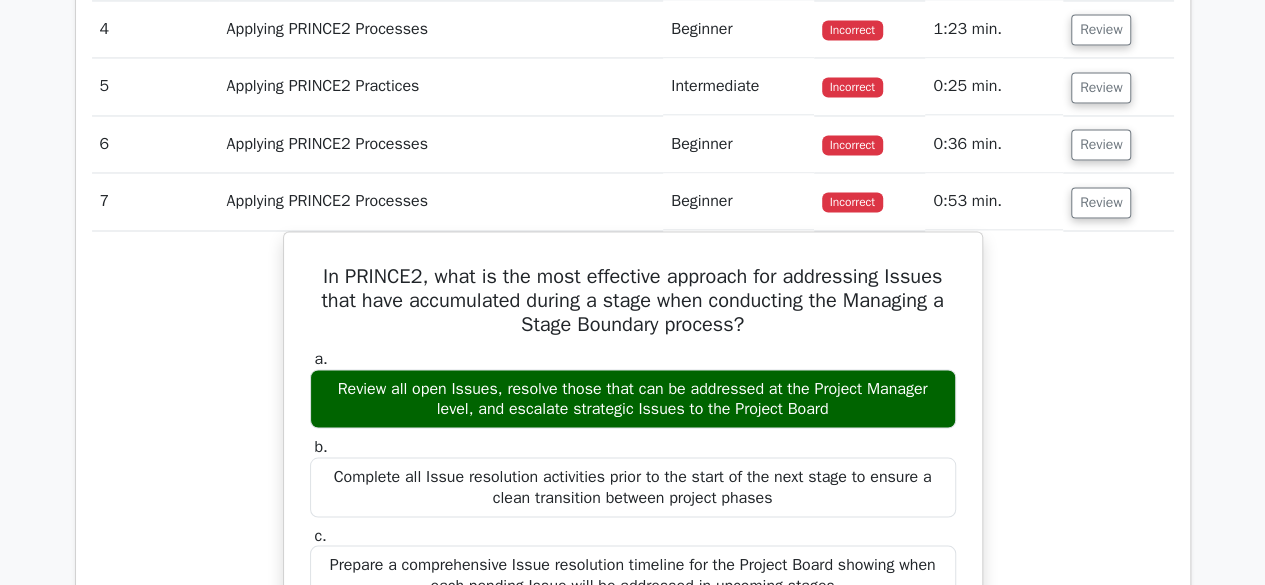 click on "In PRINCE2, what is the most effective approach for addressing Issues that have accumulated during a stage when conducting the Managing a Stage Boundary process?
a.
Review all open Issues, resolve those that can be addressed at the Project Manager level, and escalate strategic Issues to the Project Board
b. c. d." at bounding box center (633, 752) 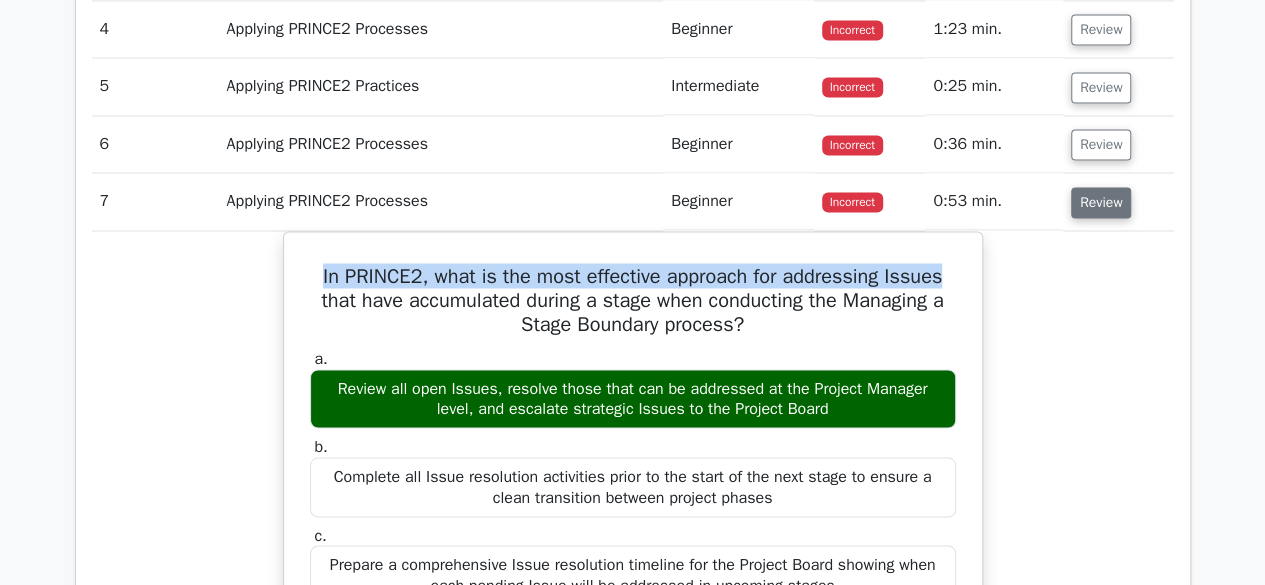 drag, startPoint x: 1041, startPoint y: 276, endPoint x: 1102, endPoint y: 193, distance: 103.00485 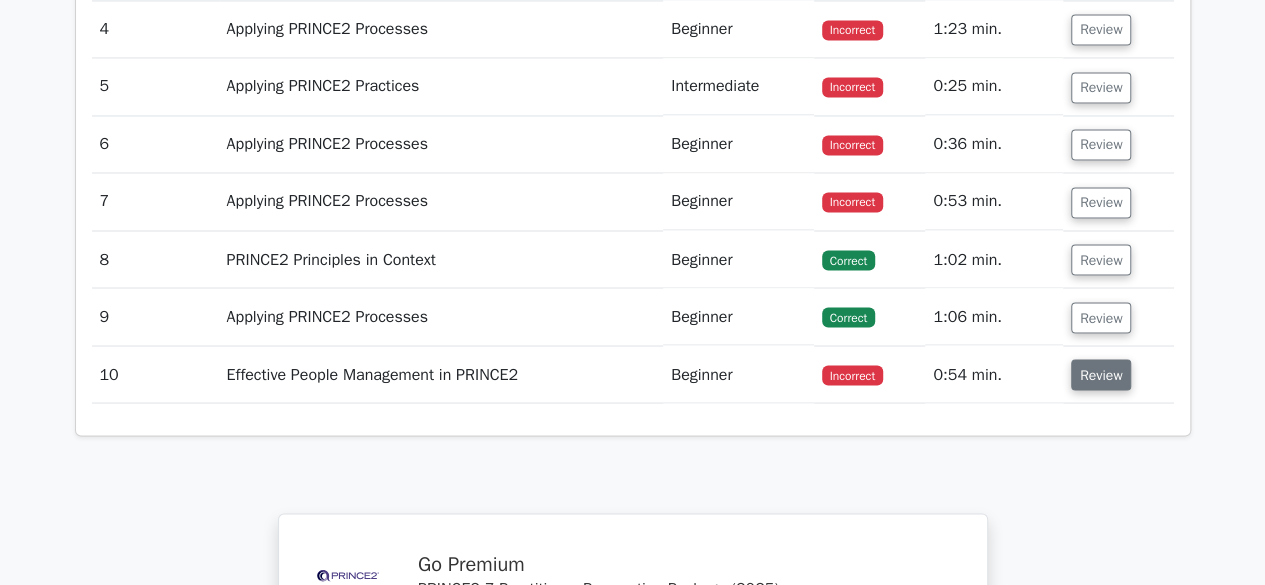click on "Review" at bounding box center (1101, 374) 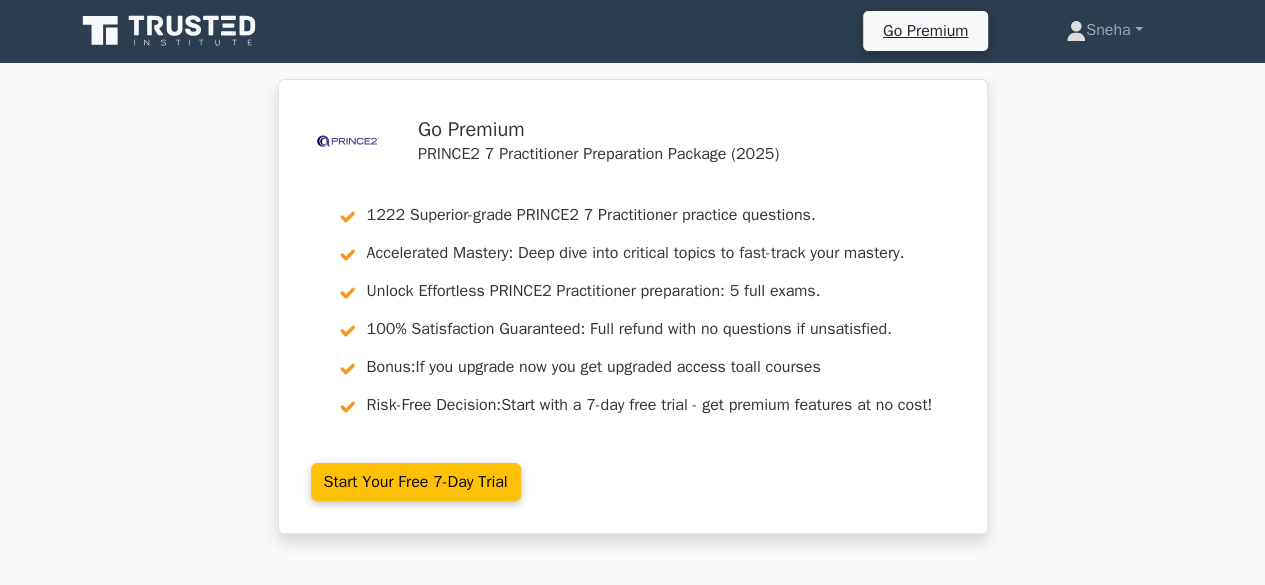 scroll, scrollTop: 0, scrollLeft: 0, axis: both 